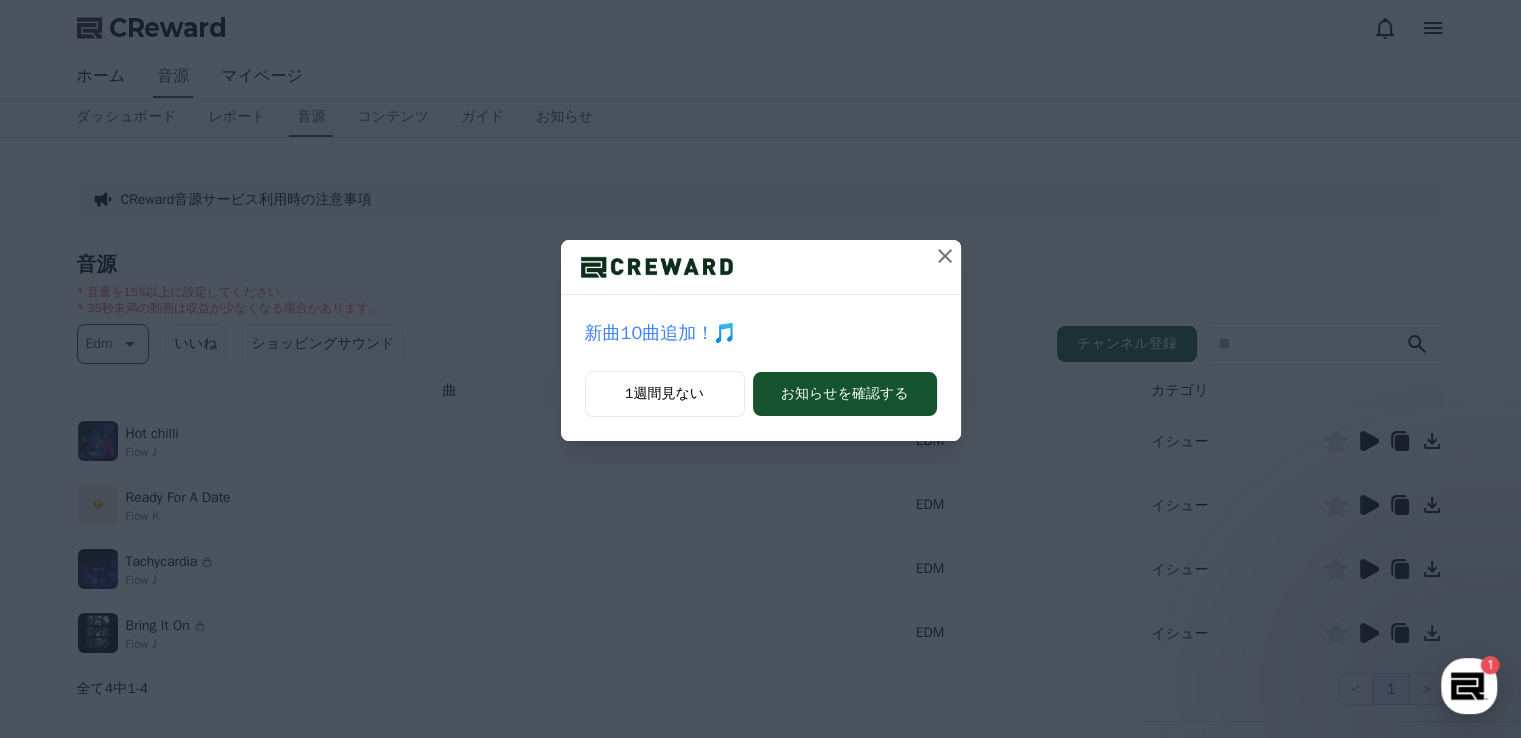 scroll, scrollTop: 0, scrollLeft: 0, axis: both 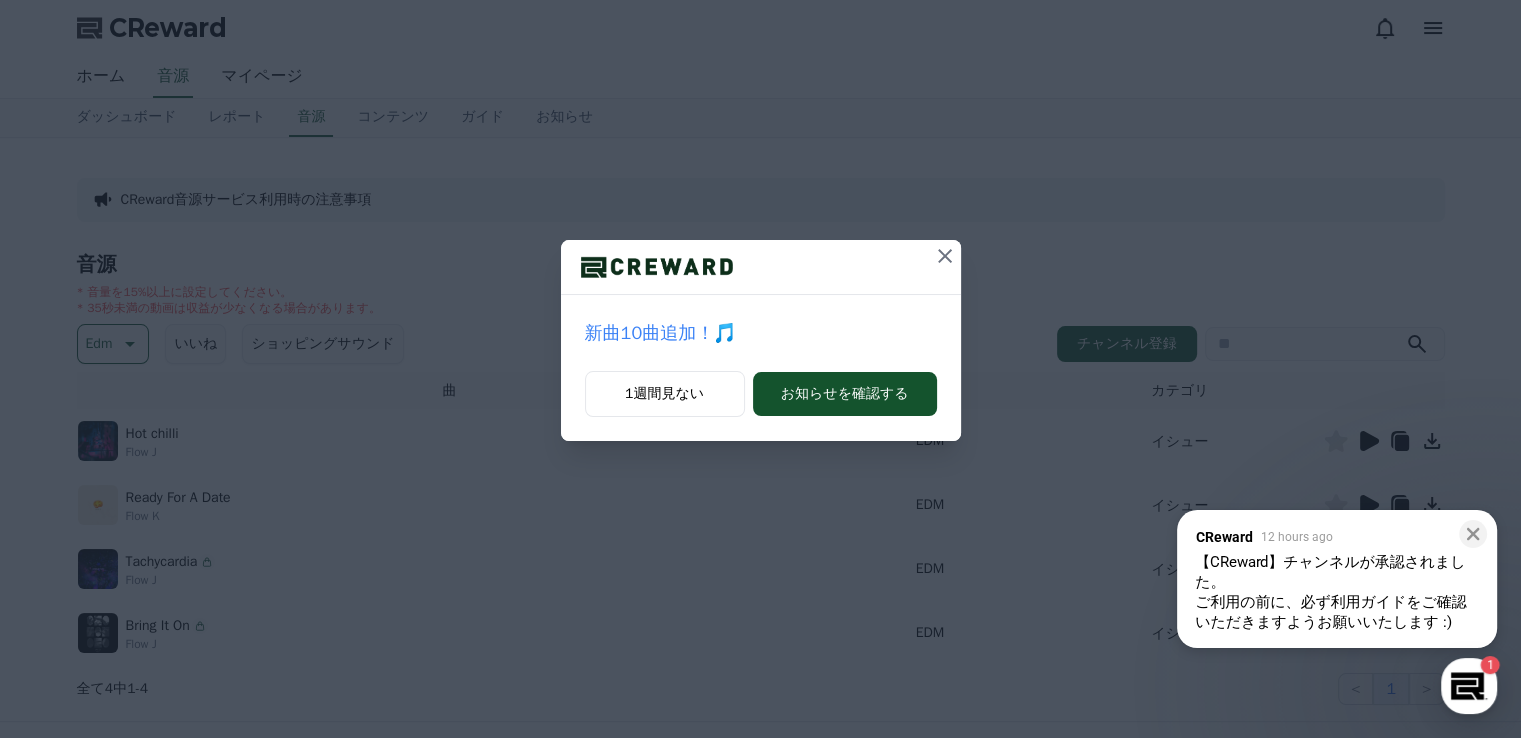 click 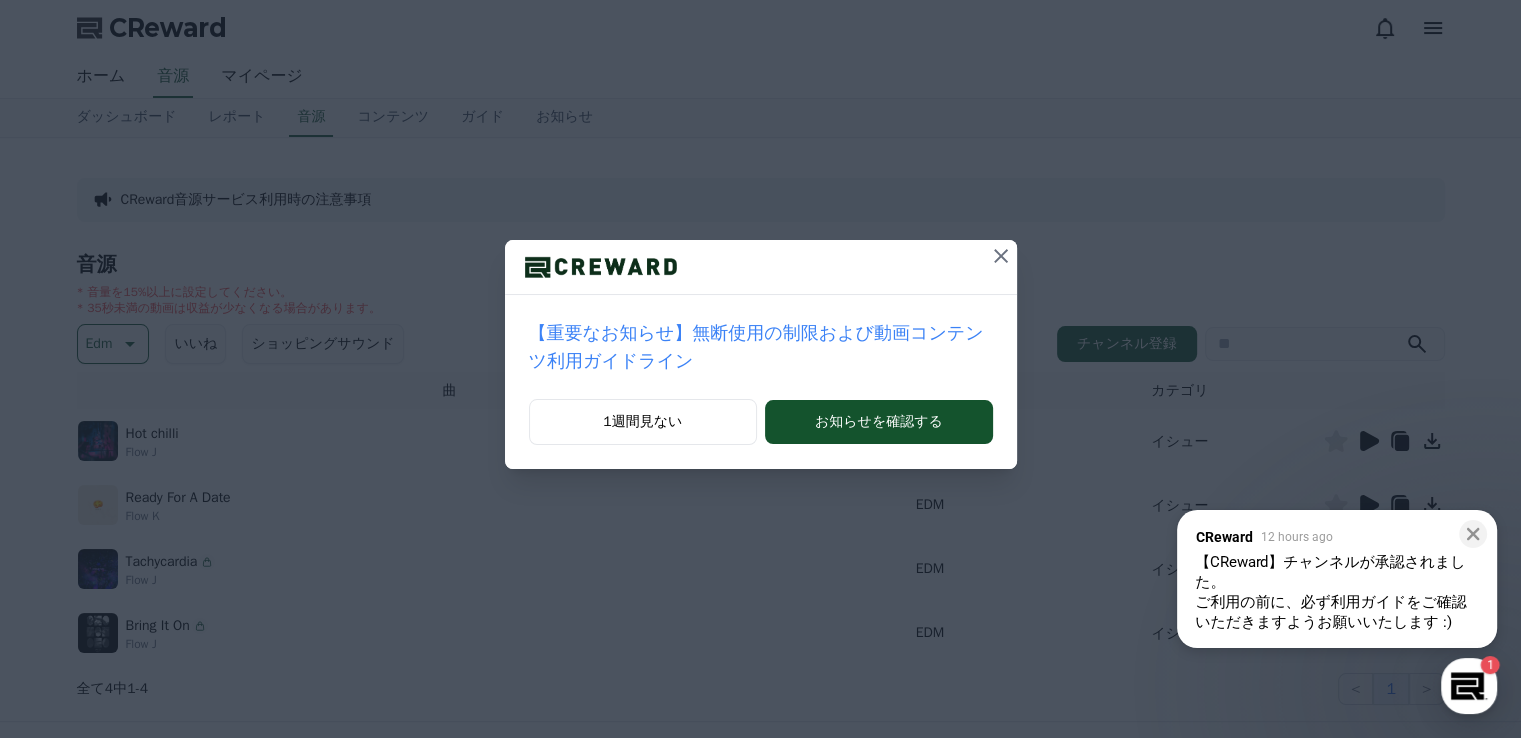 click 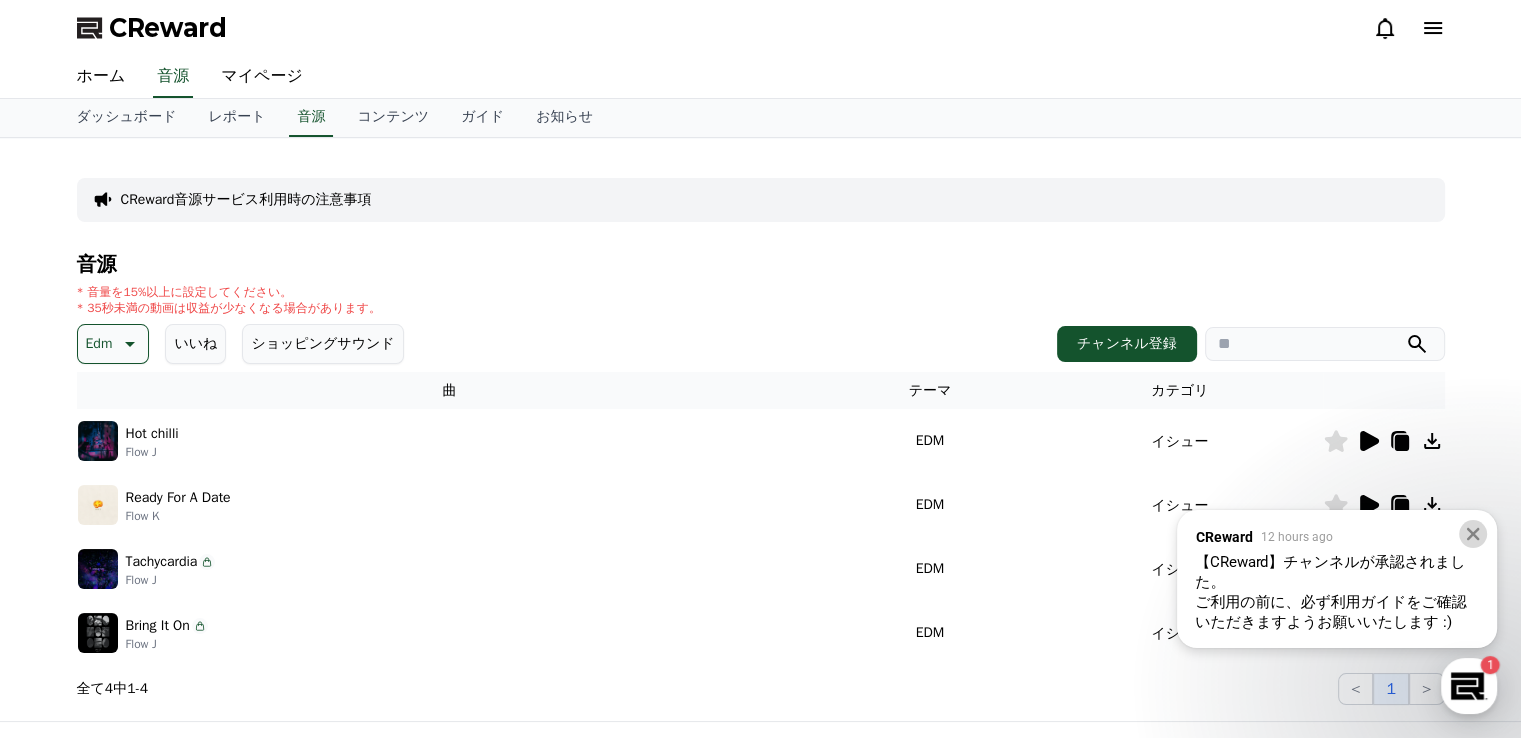 click at bounding box center (1473, 534) 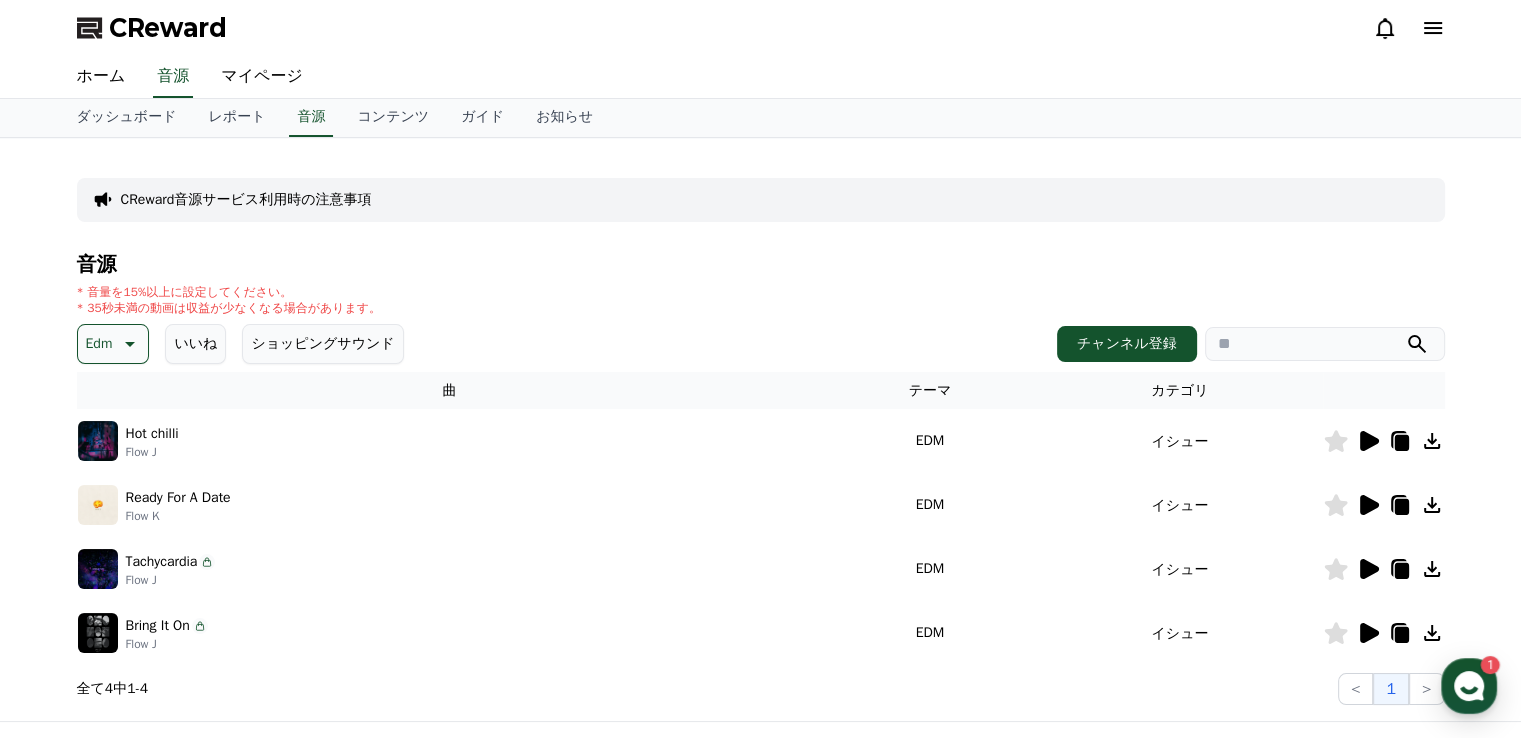 click on "Edm" at bounding box center (113, 344) 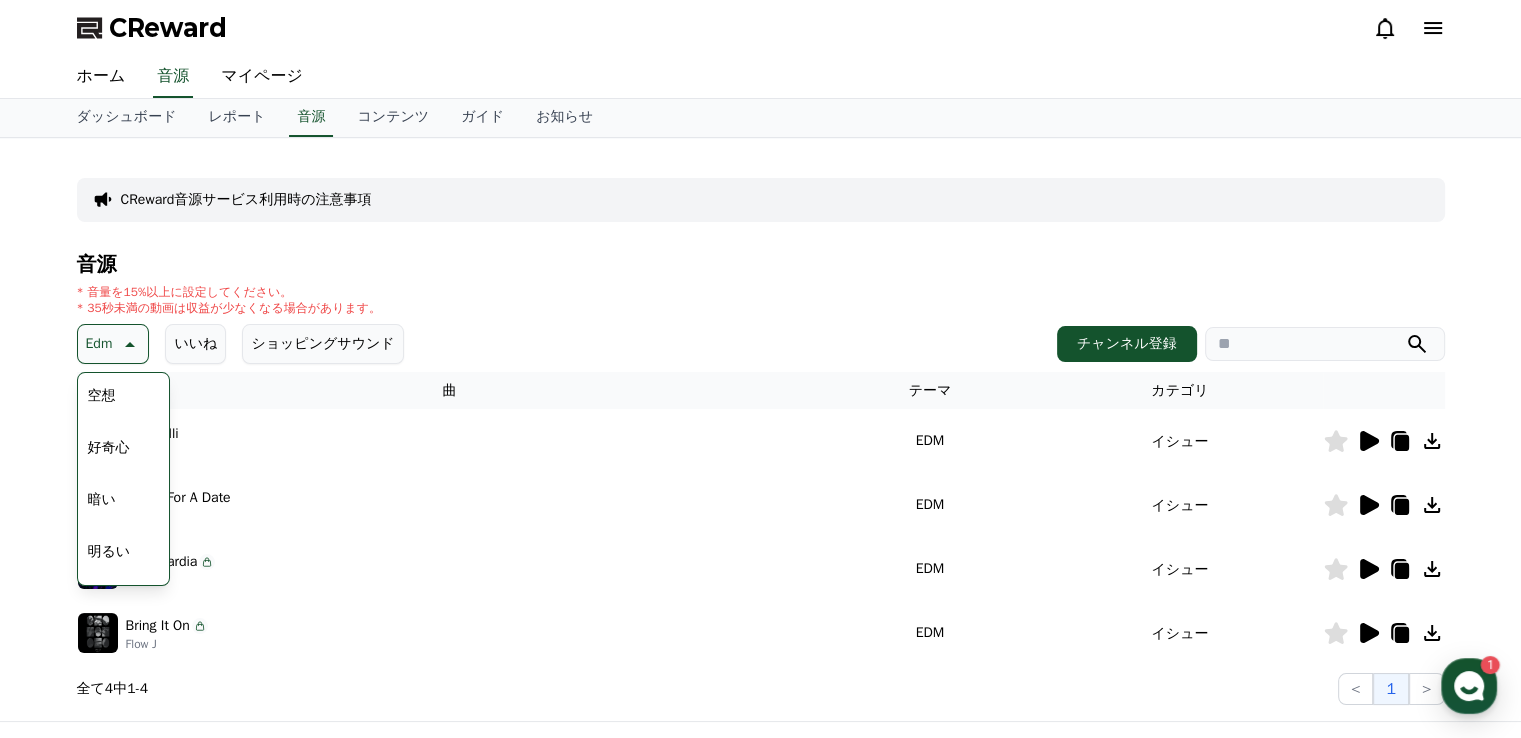 scroll, scrollTop: 100, scrollLeft: 0, axis: vertical 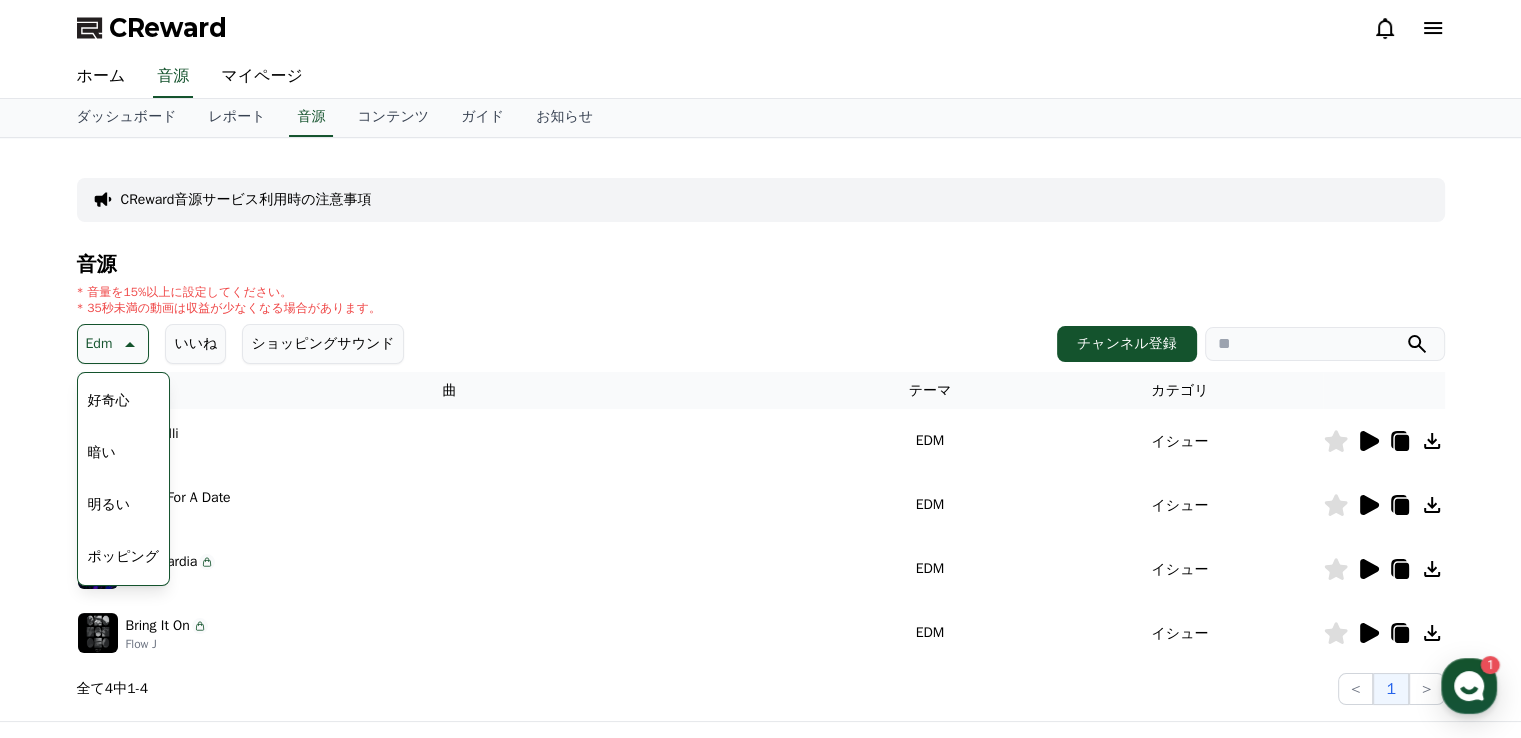 click on "好奇心" at bounding box center (109, 401) 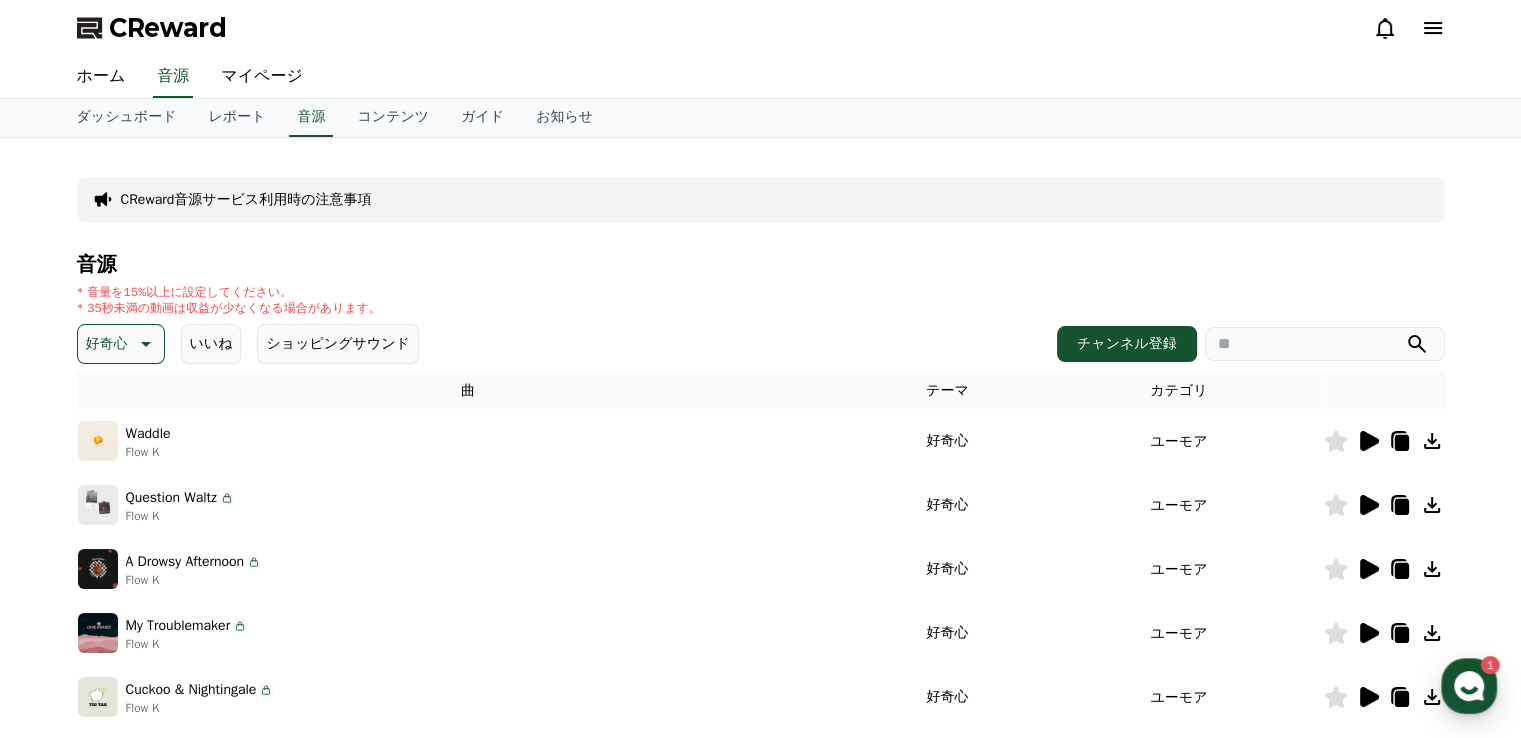 scroll, scrollTop: 0, scrollLeft: 0, axis: both 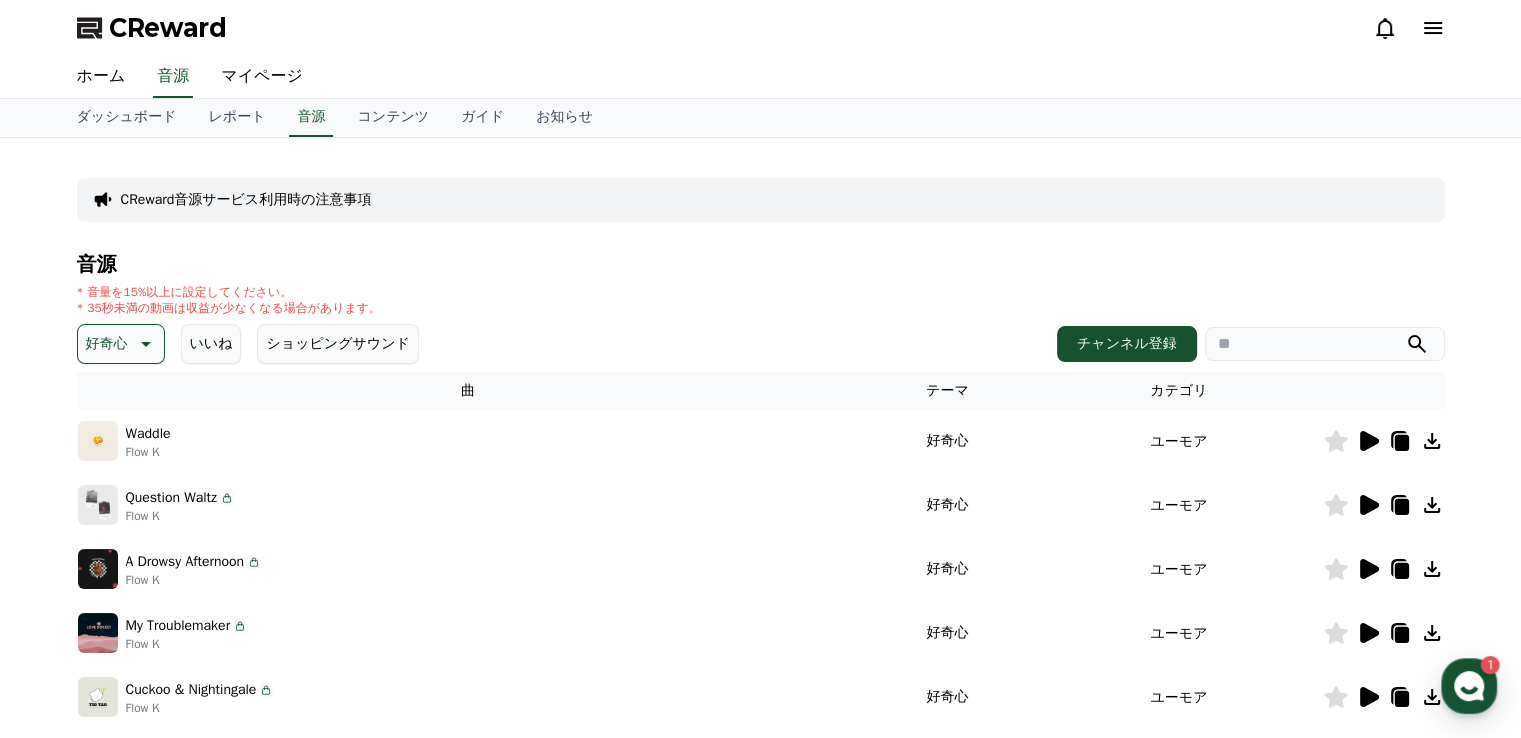 click 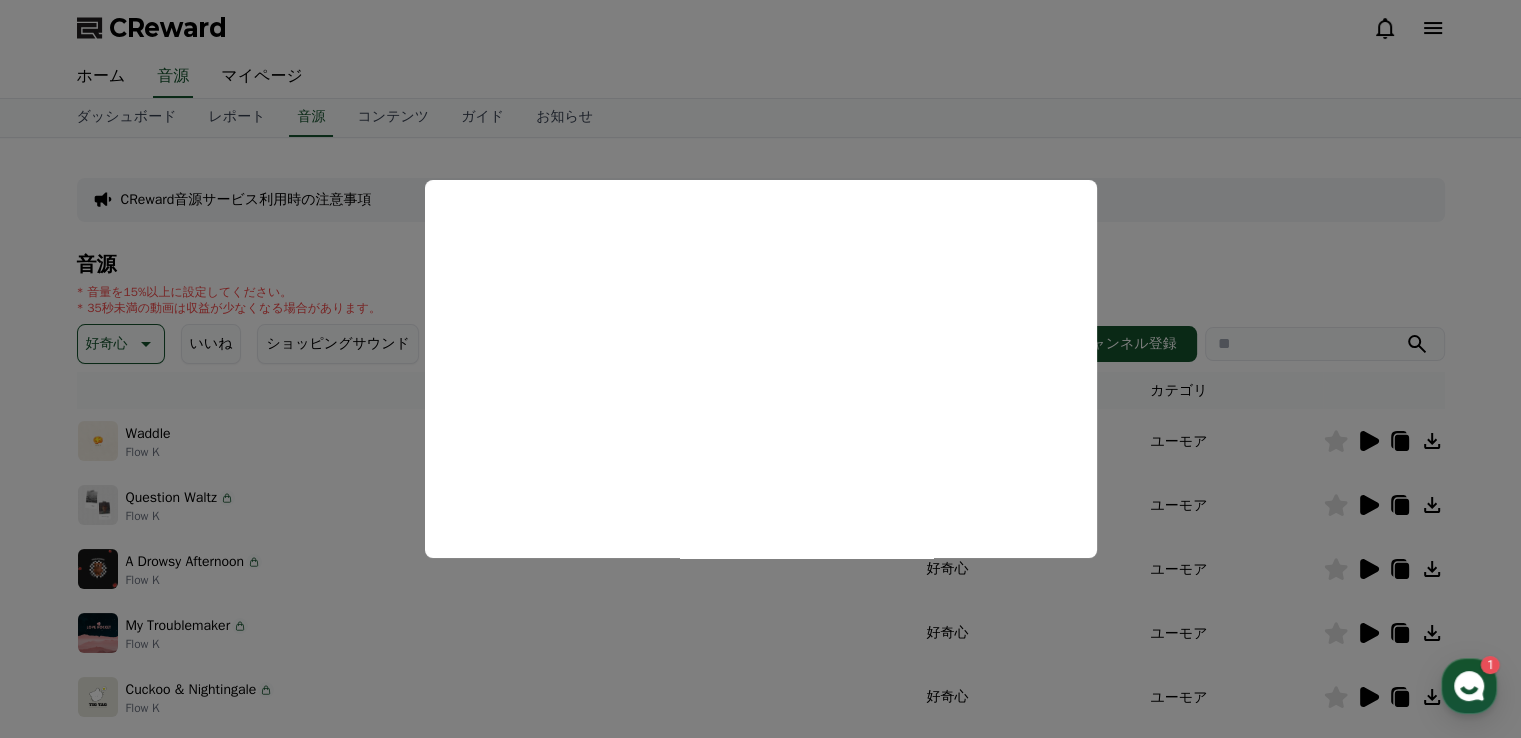 click at bounding box center [760, 369] 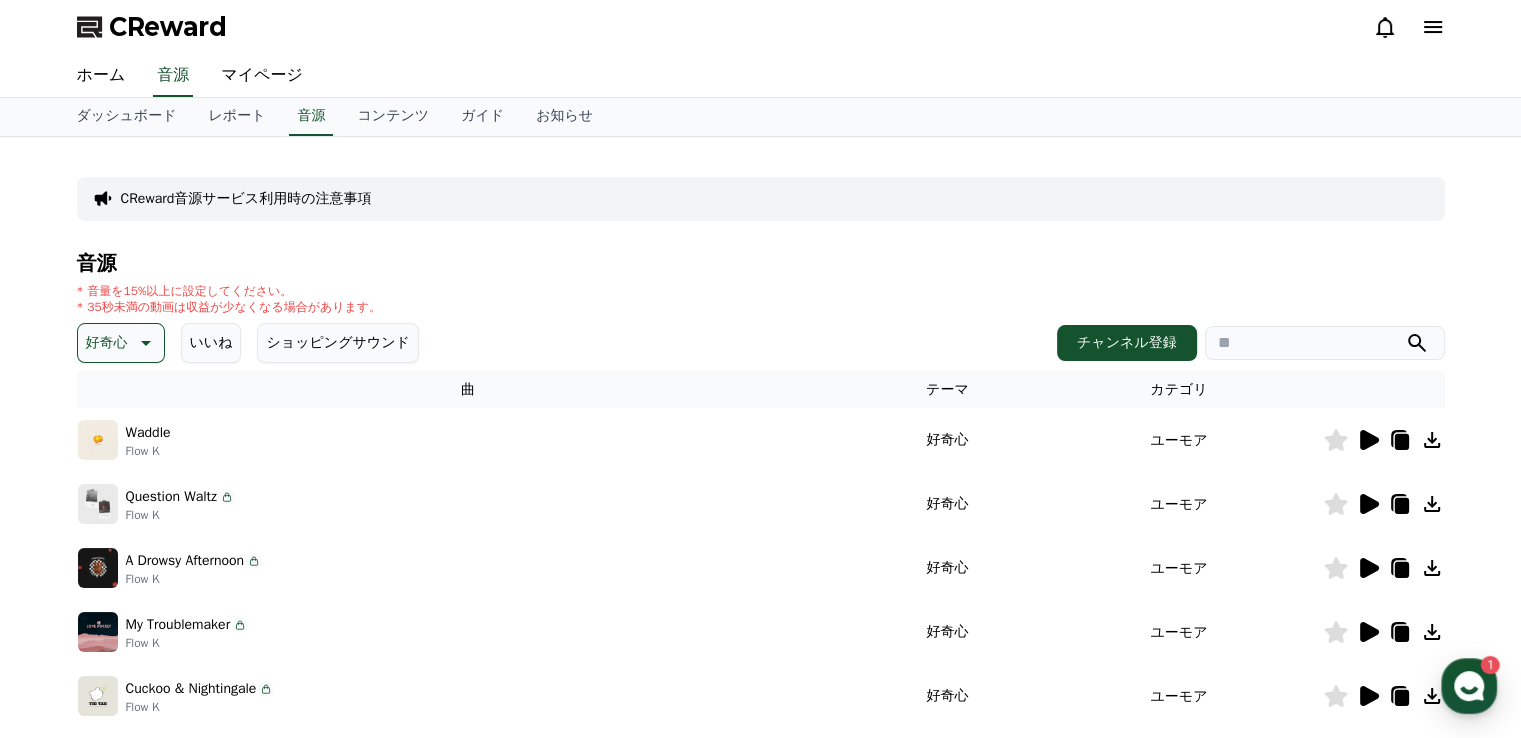 scroll, scrollTop: 0, scrollLeft: 0, axis: both 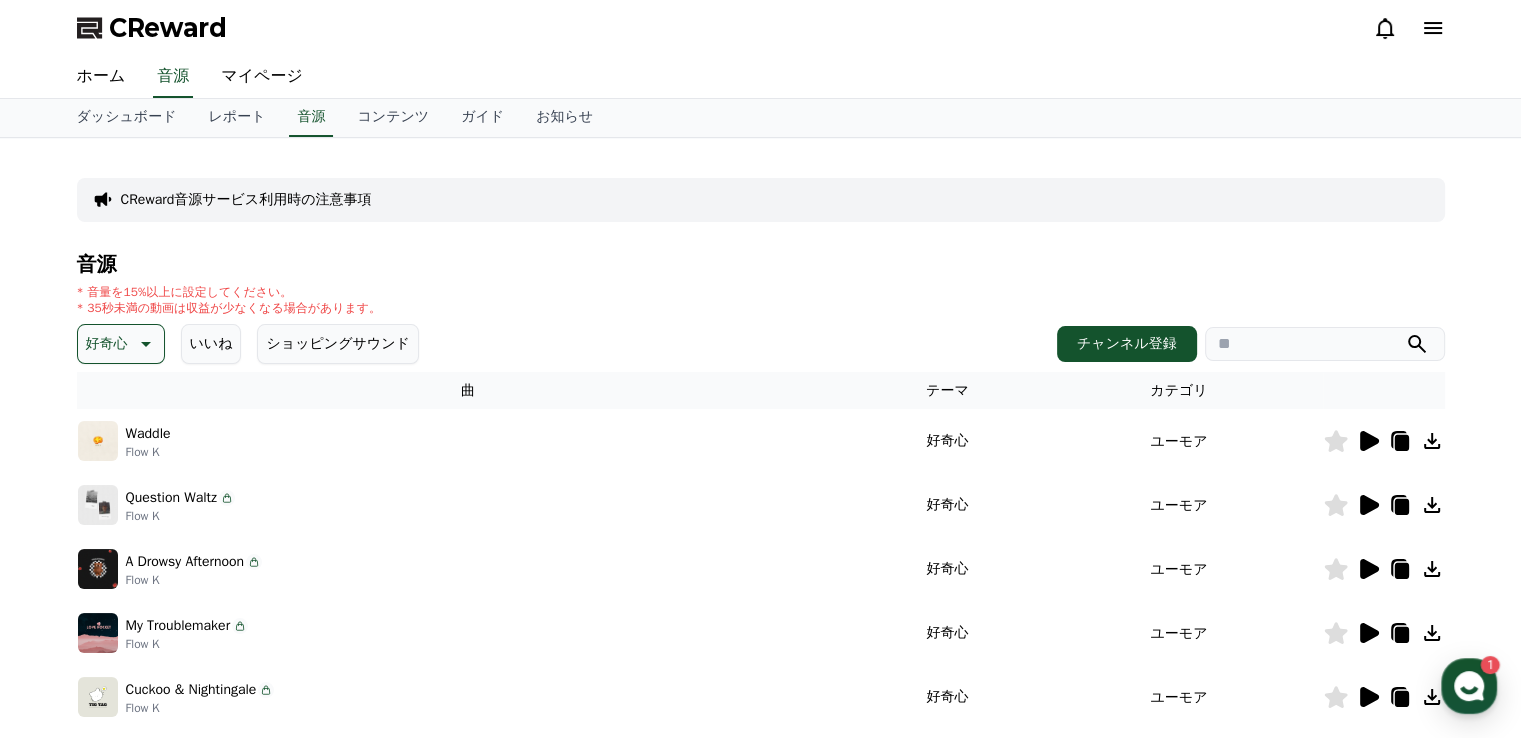 click 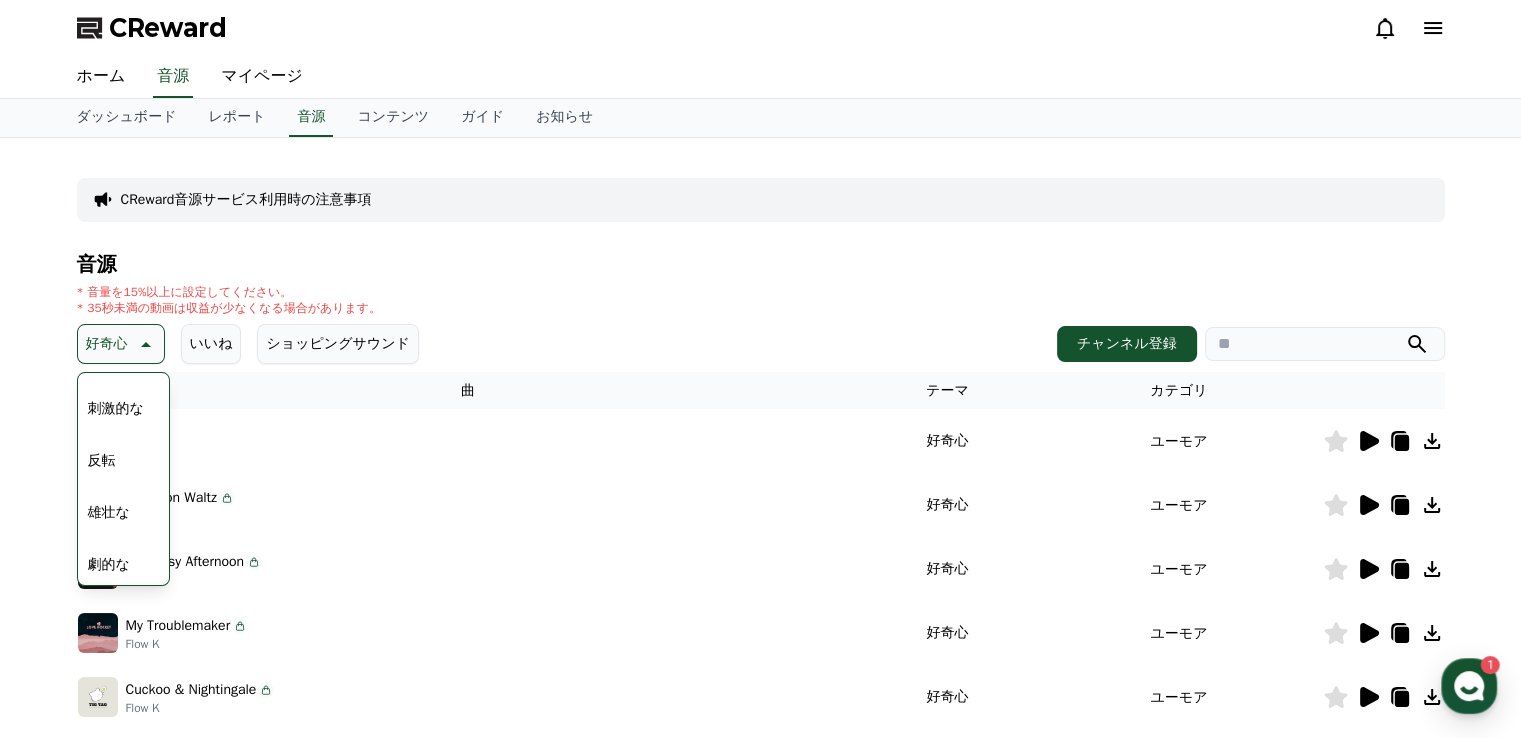 scroll, scrollTop: 200, scrollLeft: 0, axis: vertical 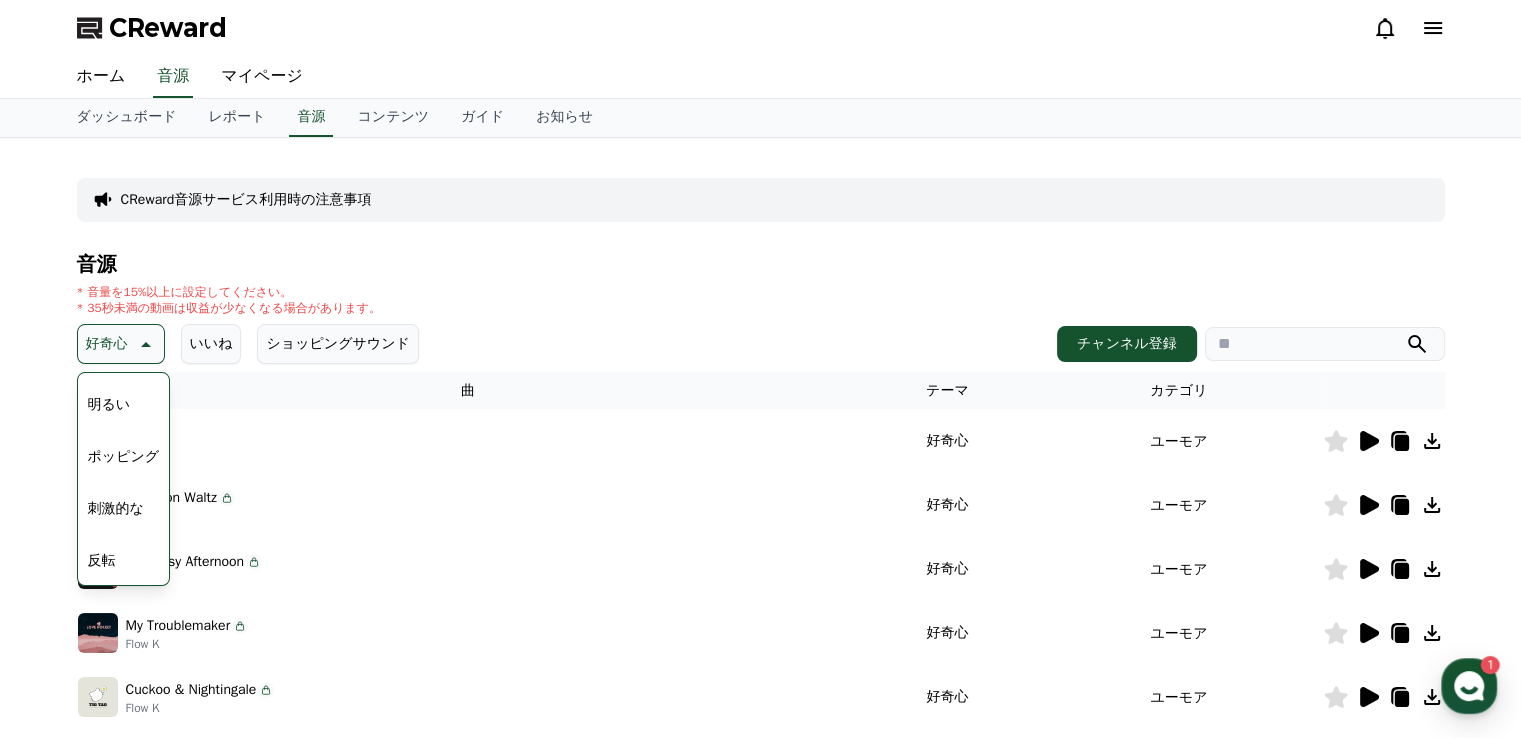 click on "刺激的な" at bounding box center (116, 509) 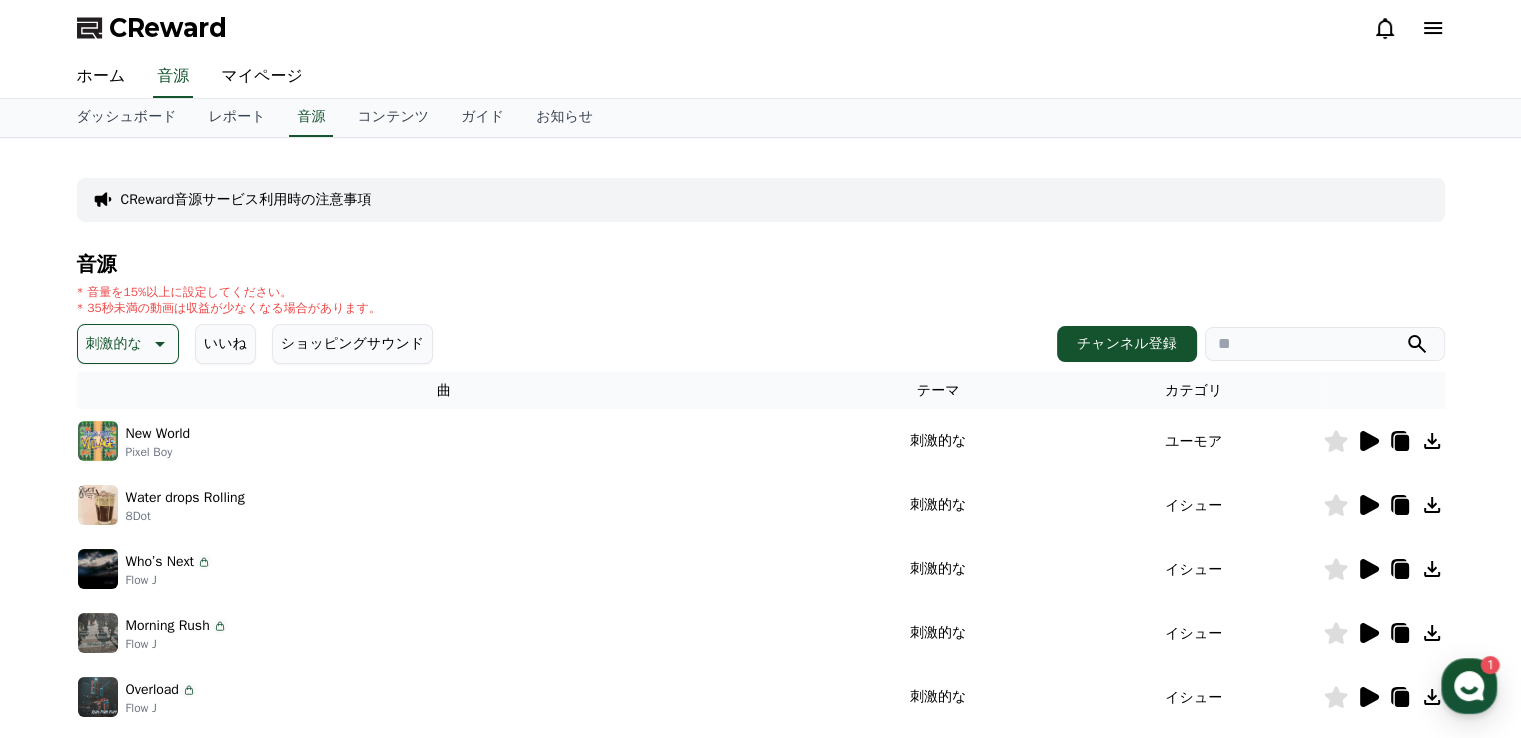 scroll, scrollTop: 0, scrollLeft: 0, axis: both 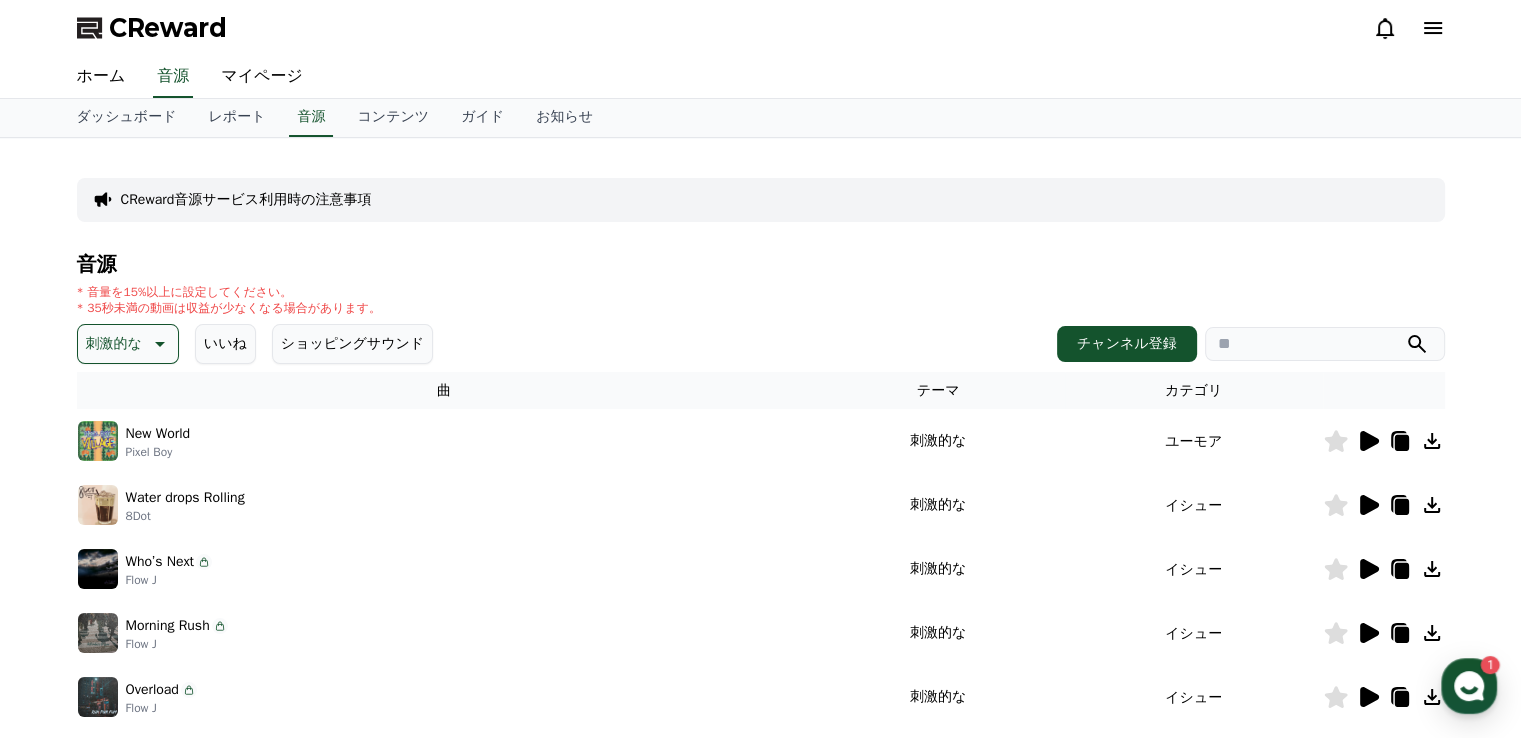 click 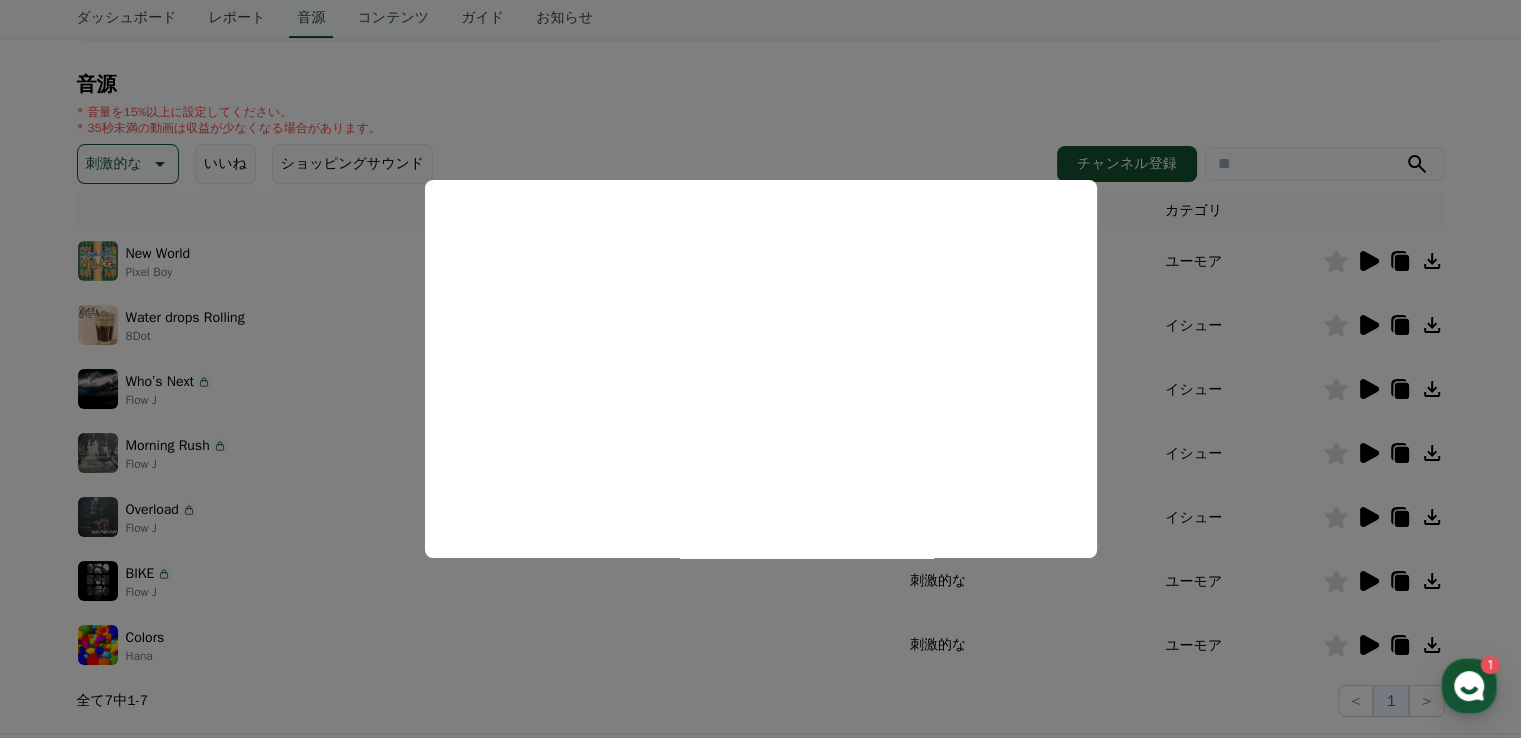 scroll, scrollTop: 0, scrollLeft: 0, axis: both 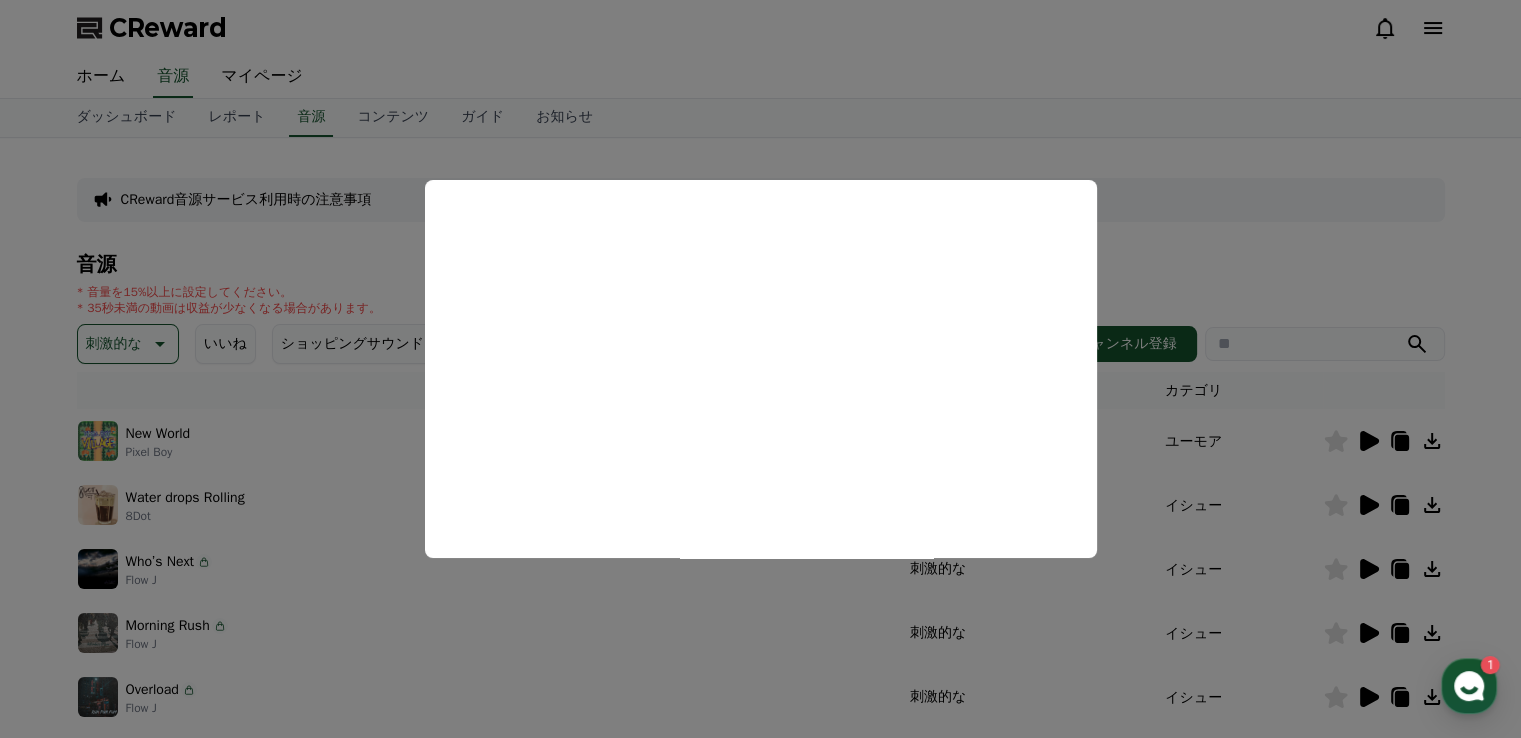 click at bounding box center [760, 369] 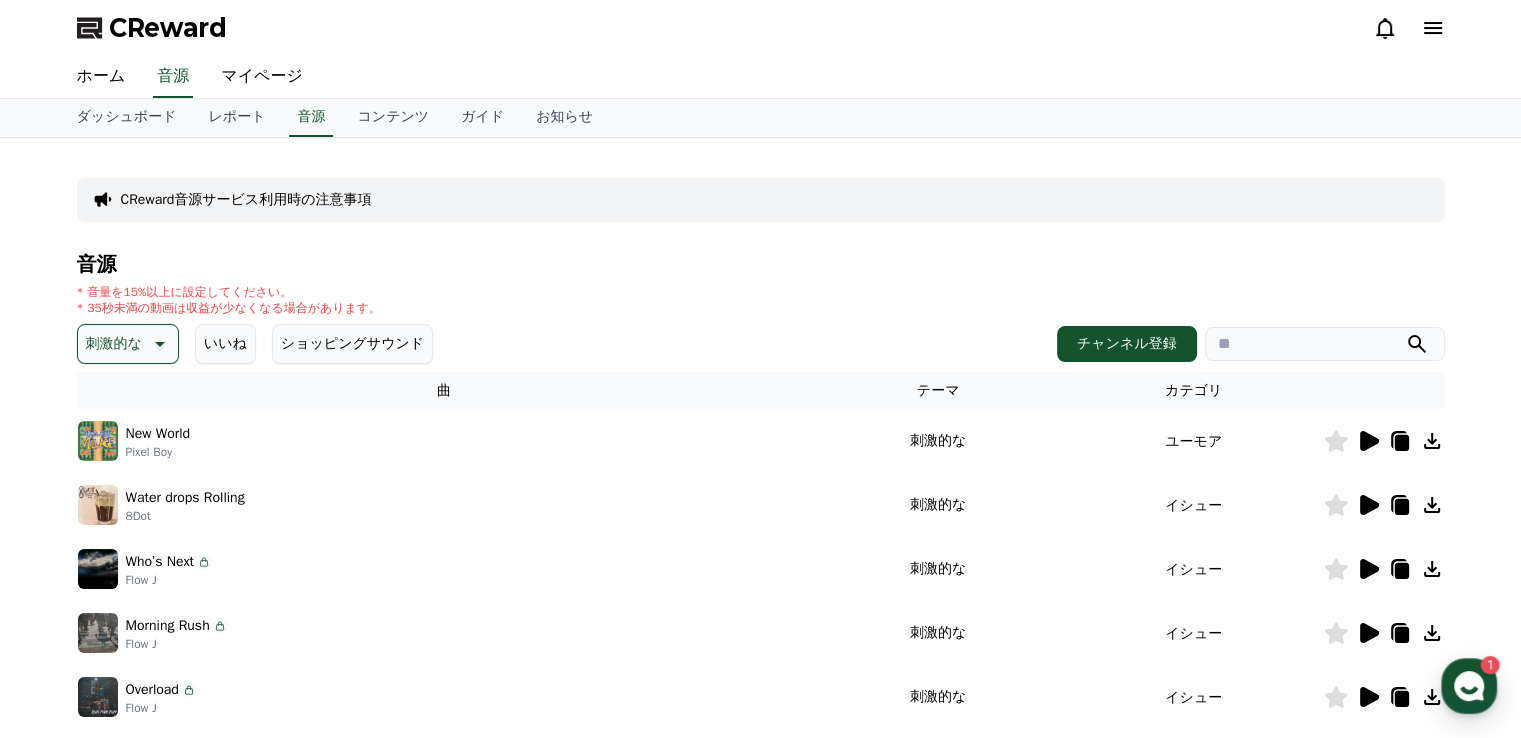 click 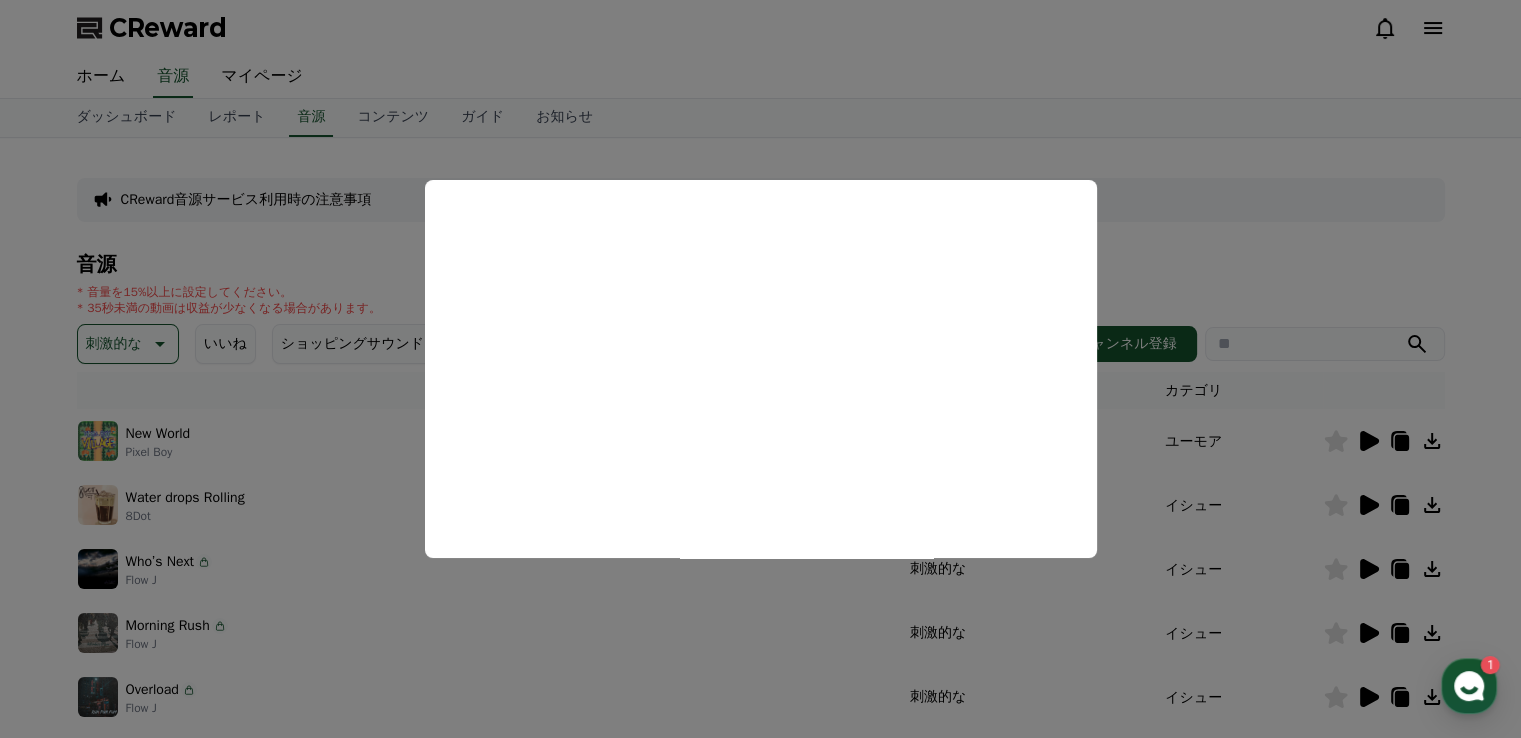 click at bounding box center (760, 369) 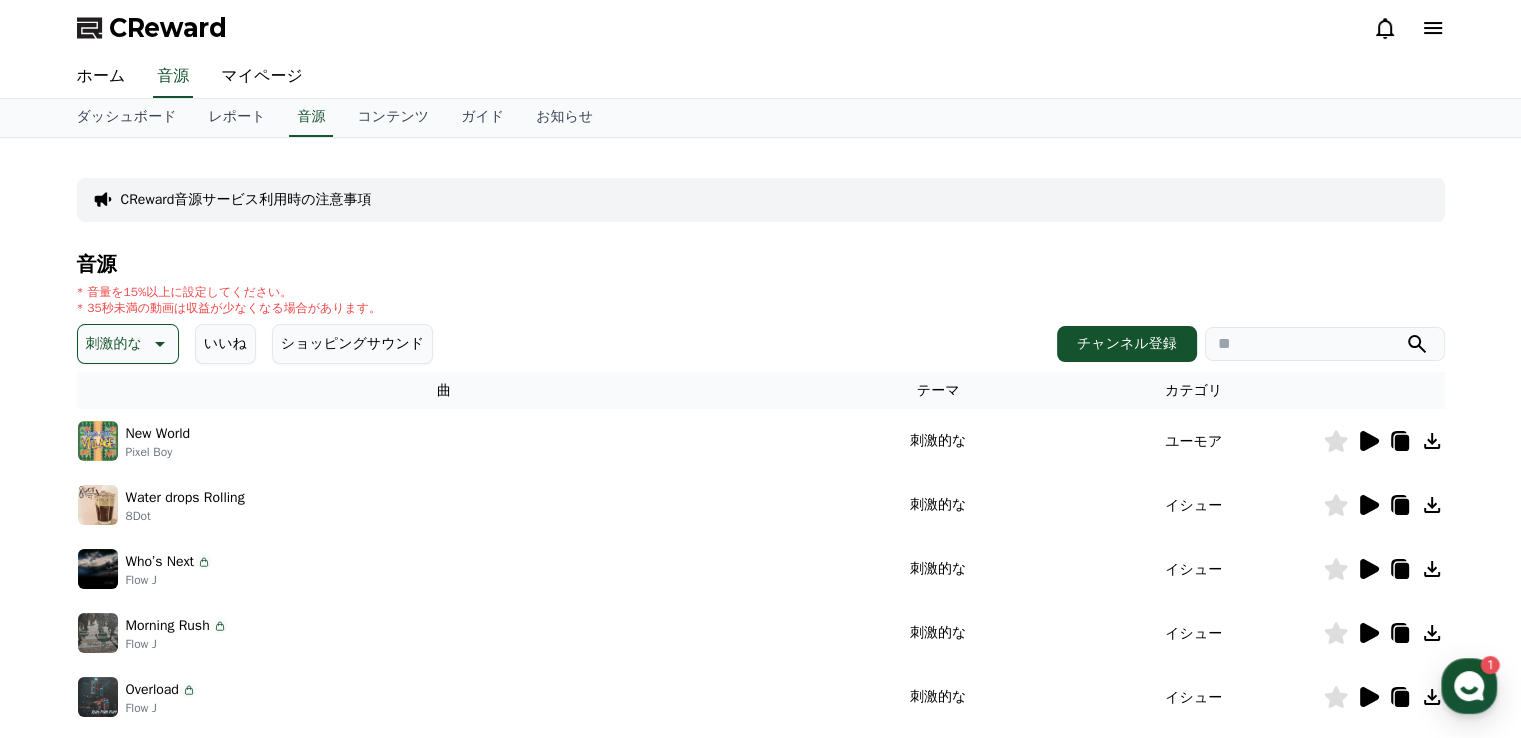 click 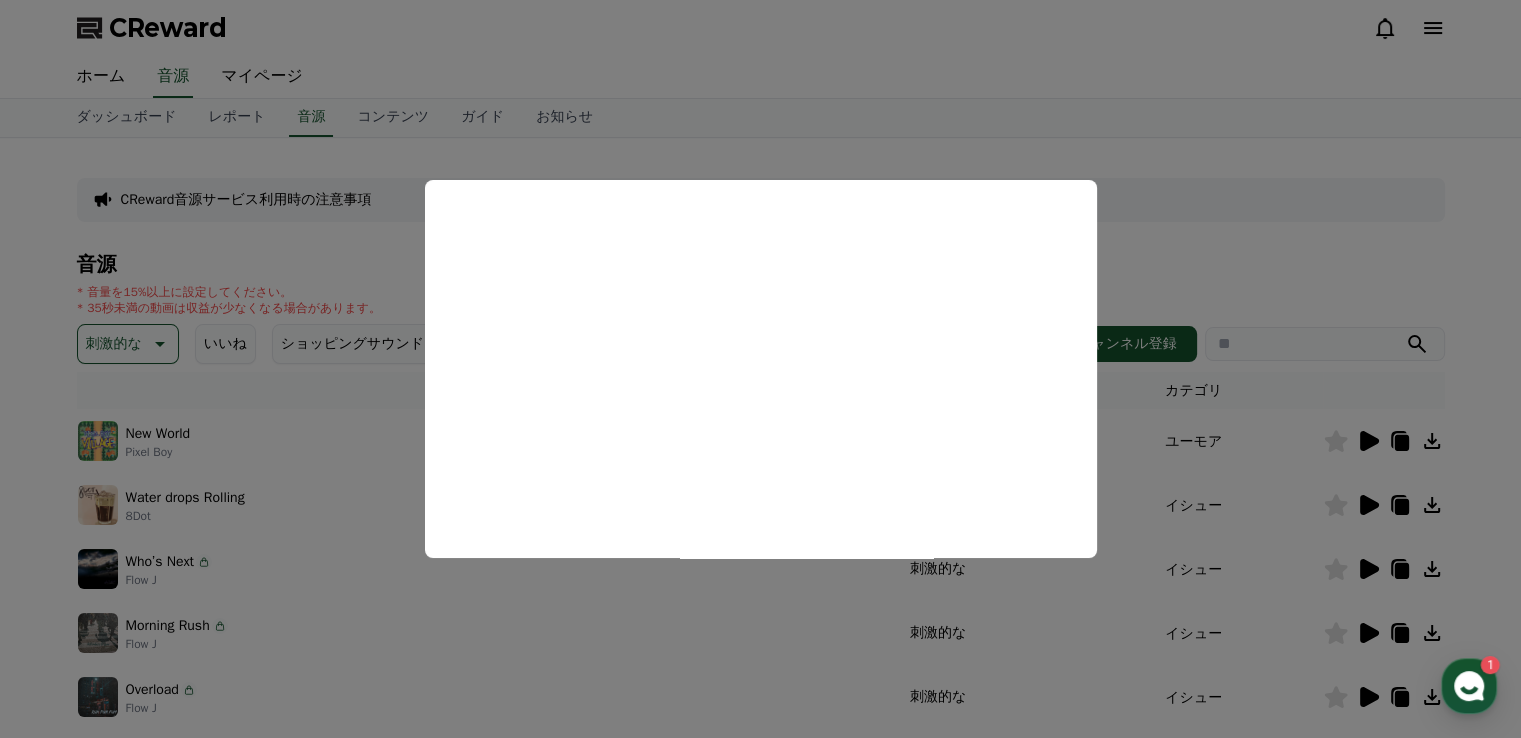 click at bounding box center [760, 369] 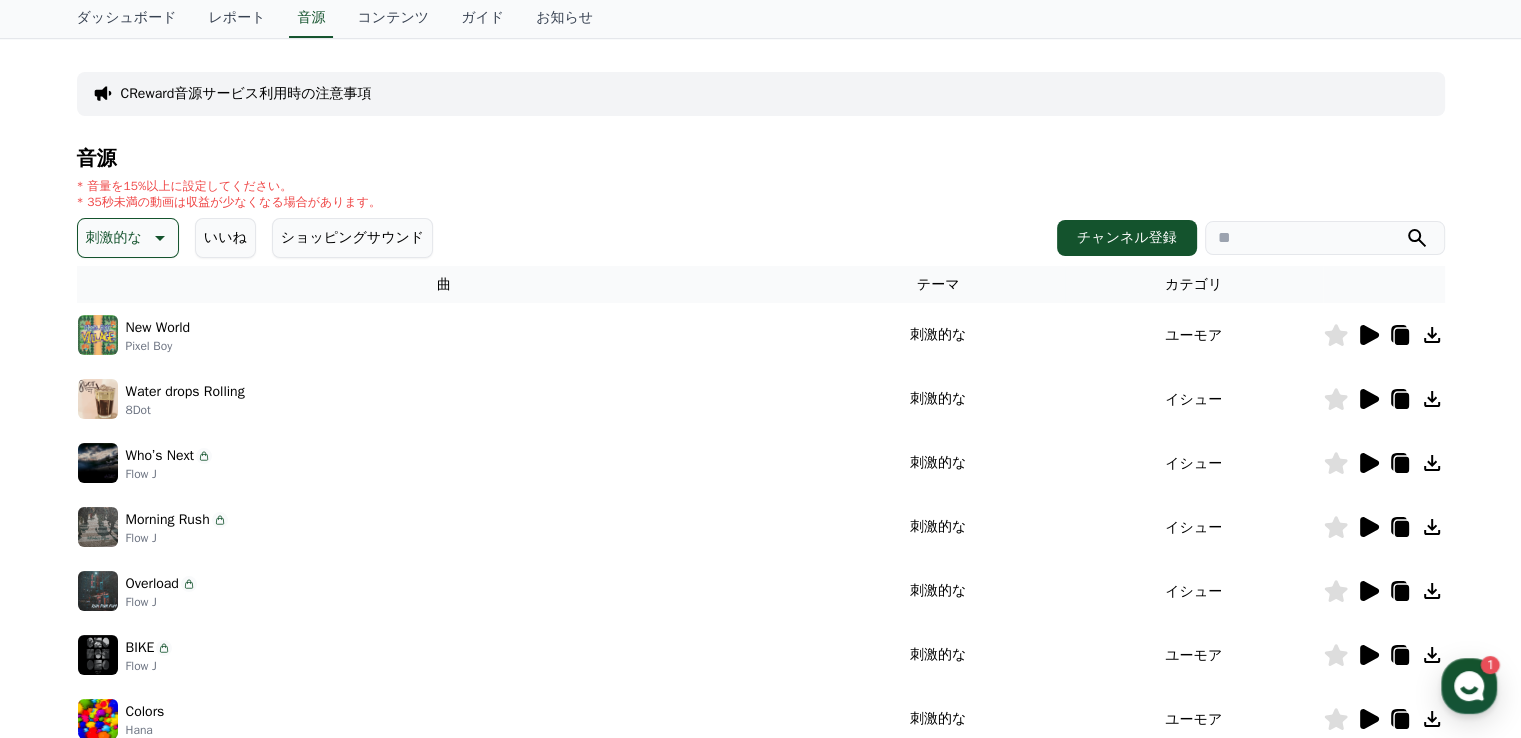 scroll, scrollTop: 300, scrollLeft: 0, axis: vertical 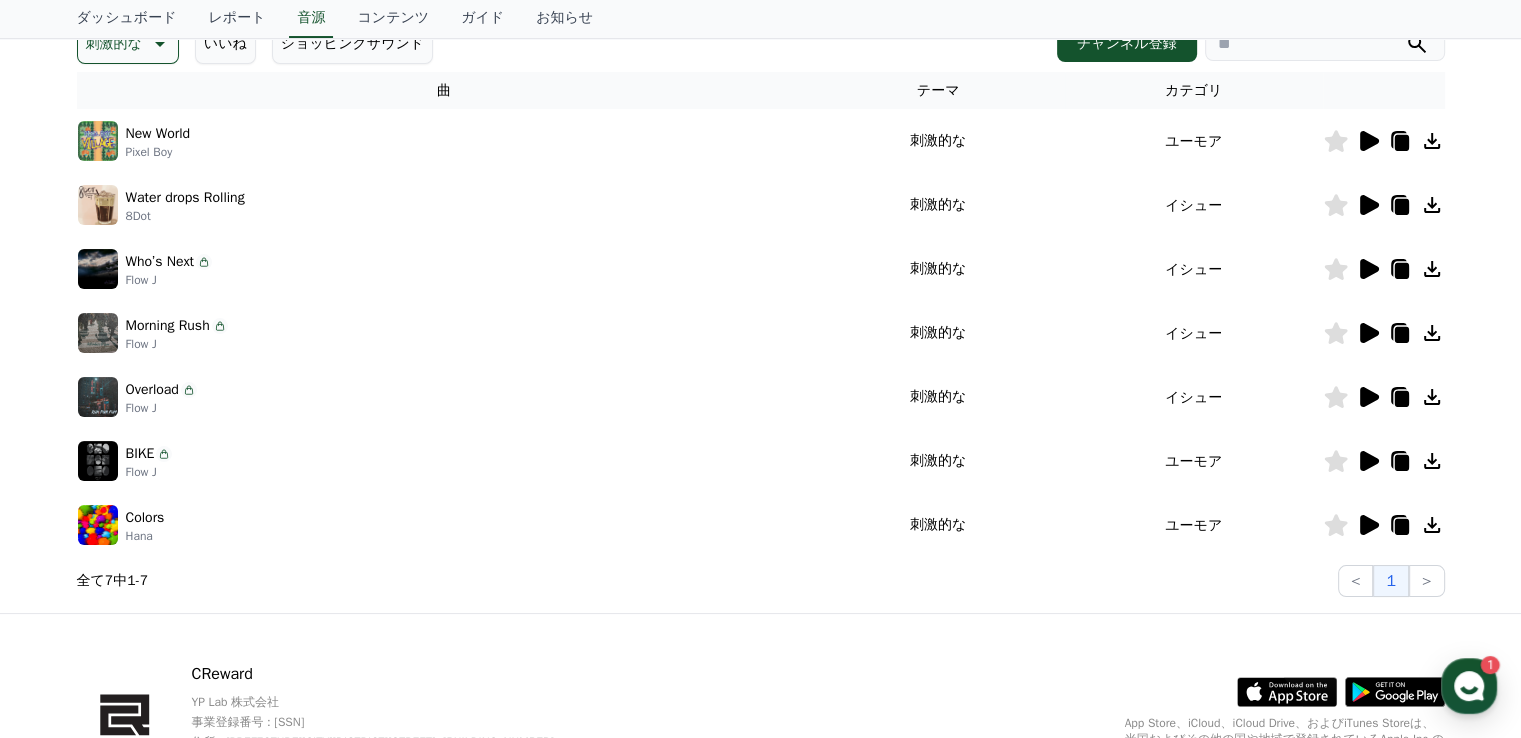 click 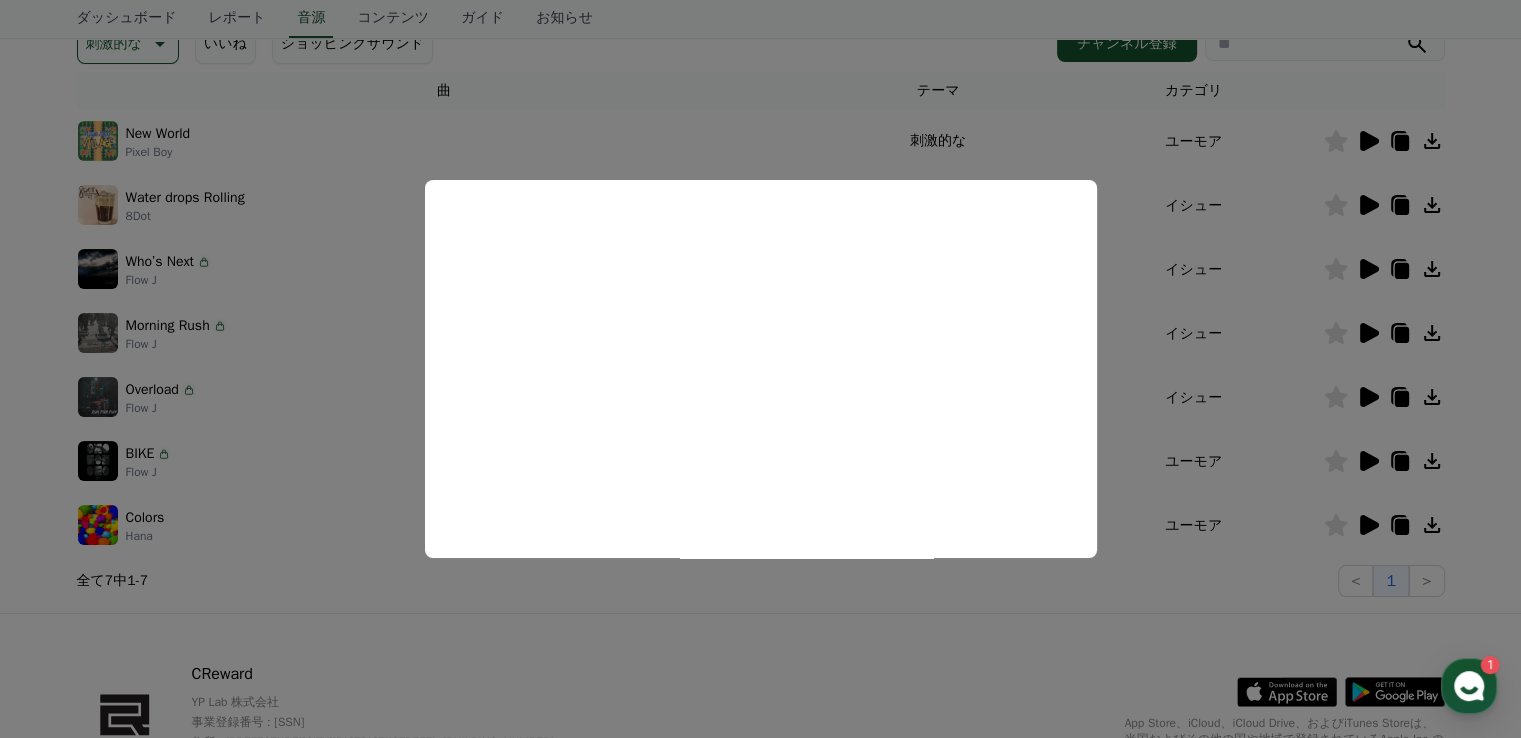 click at bounding box center [760, 369] 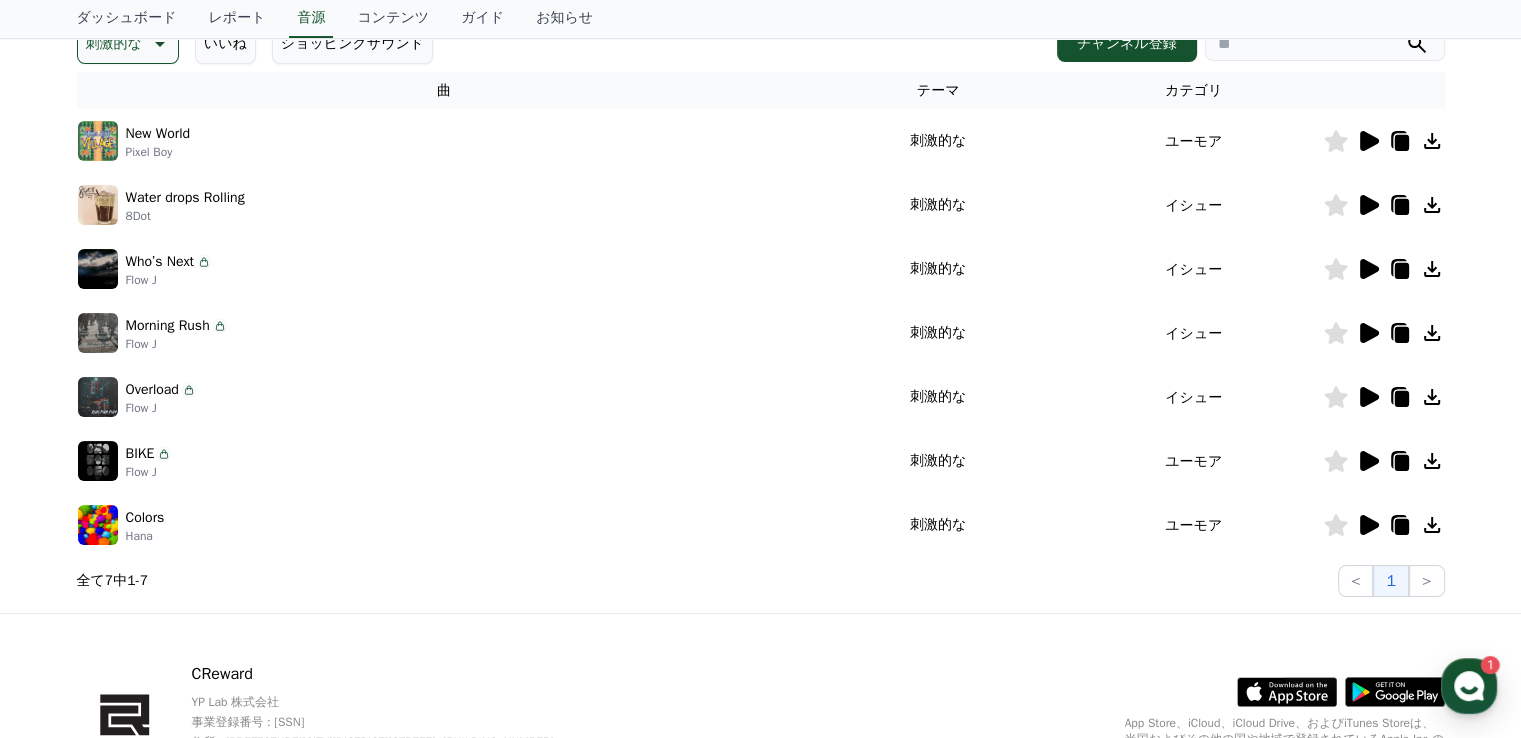 scroll, scrollTop: 0, scrollLeft: 0, axis: both 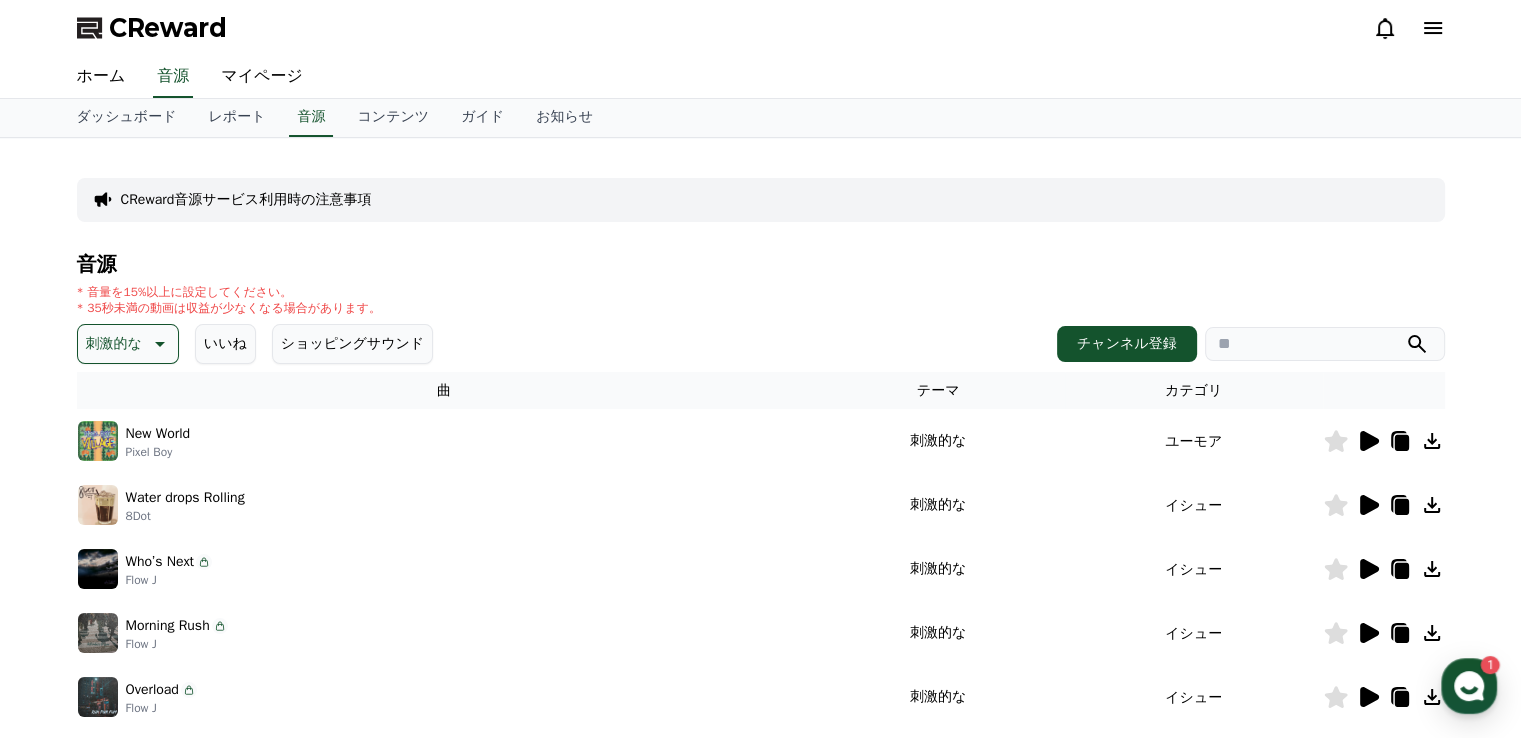 click 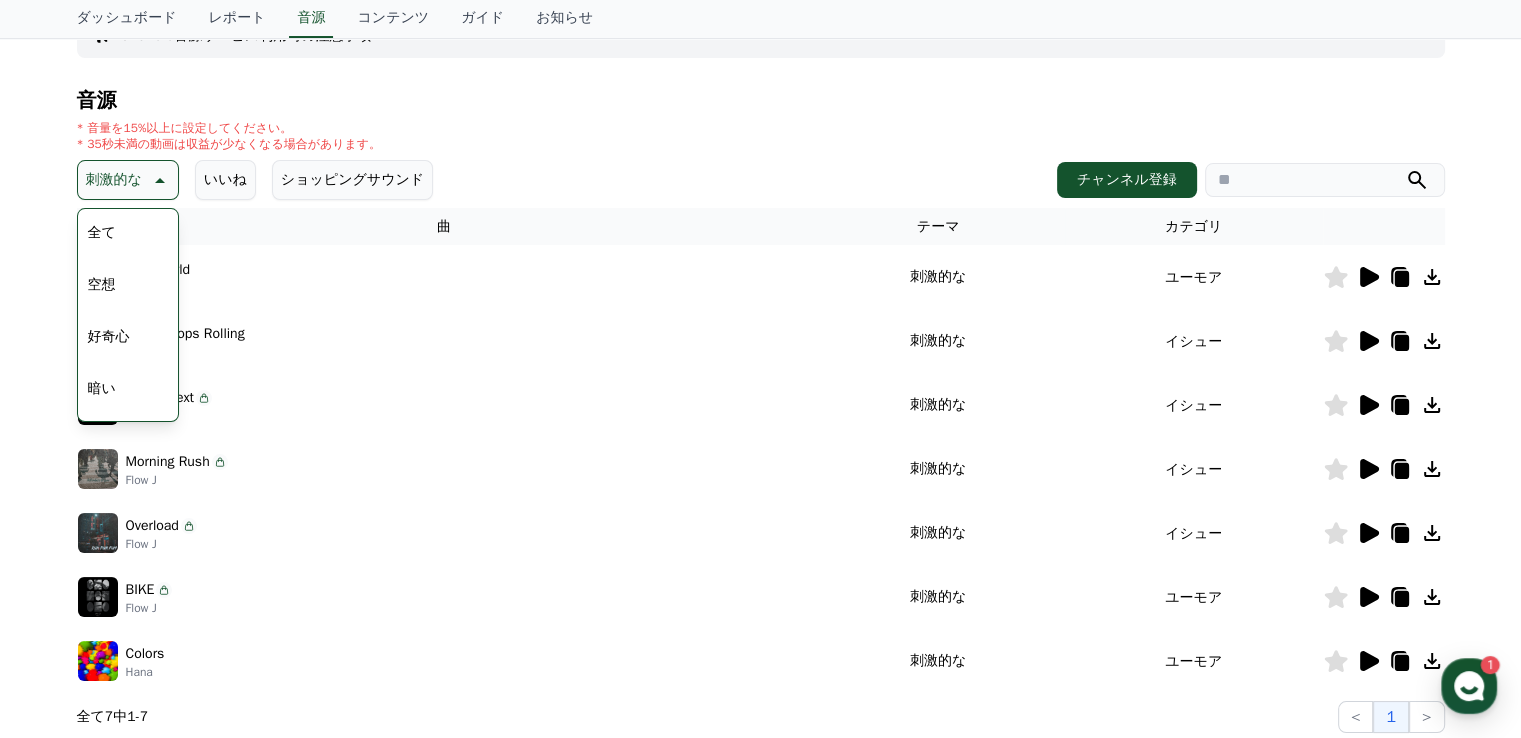 scroll, scrollTop: 200, scrollLeft: 0, axis: vertical 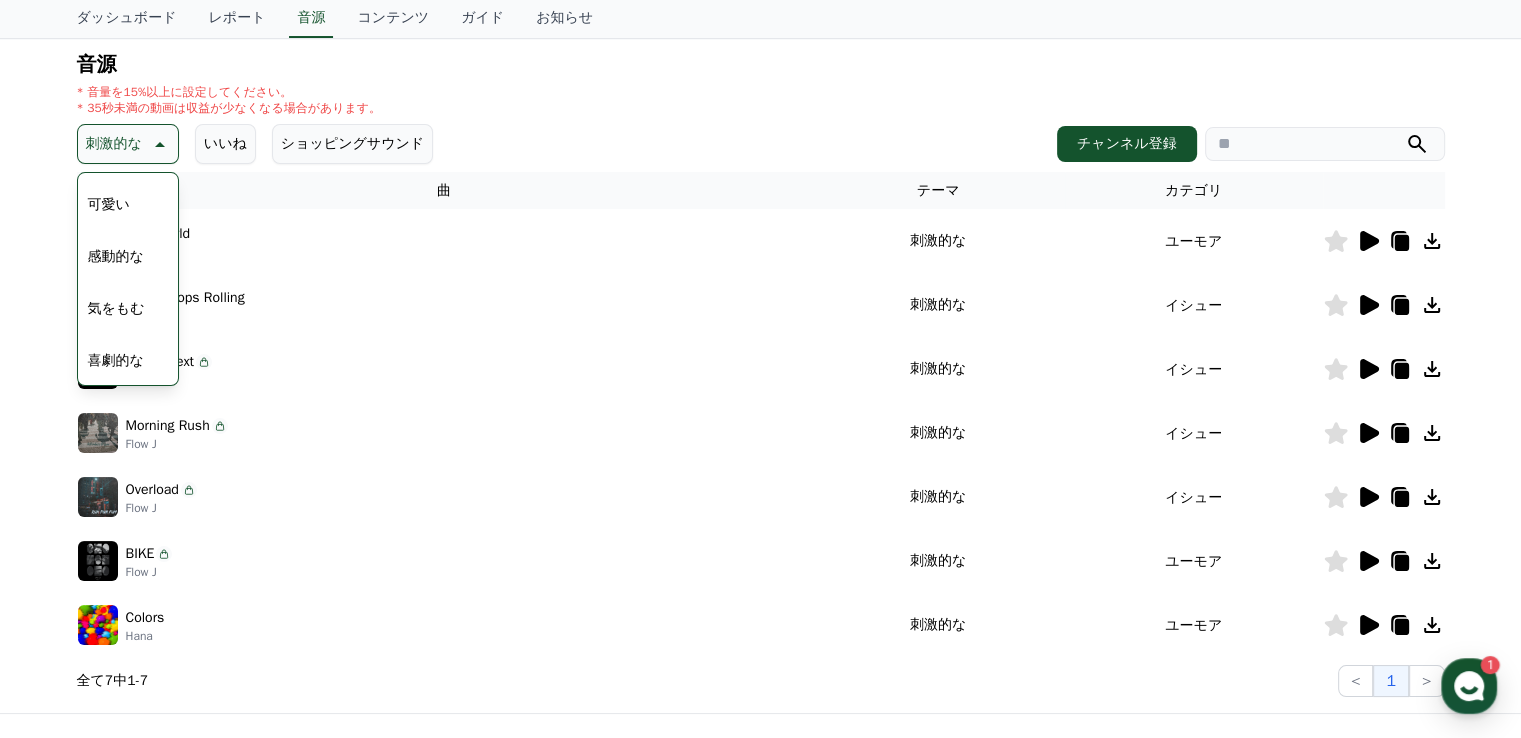 click on "喜劇的な" at bounding box center [116, 361] 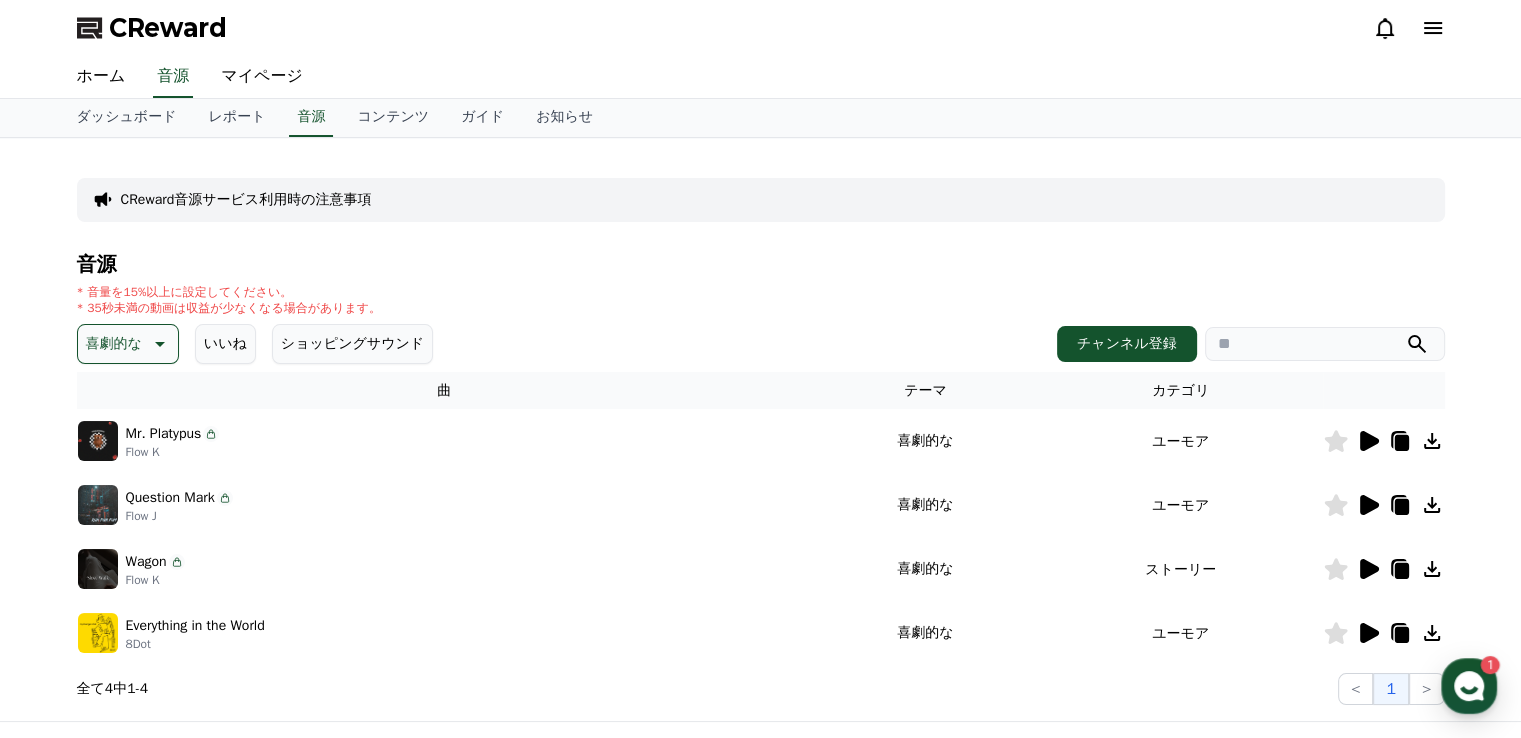 scroll, scrollTop: 0, scrollLeft: 0, axis: both 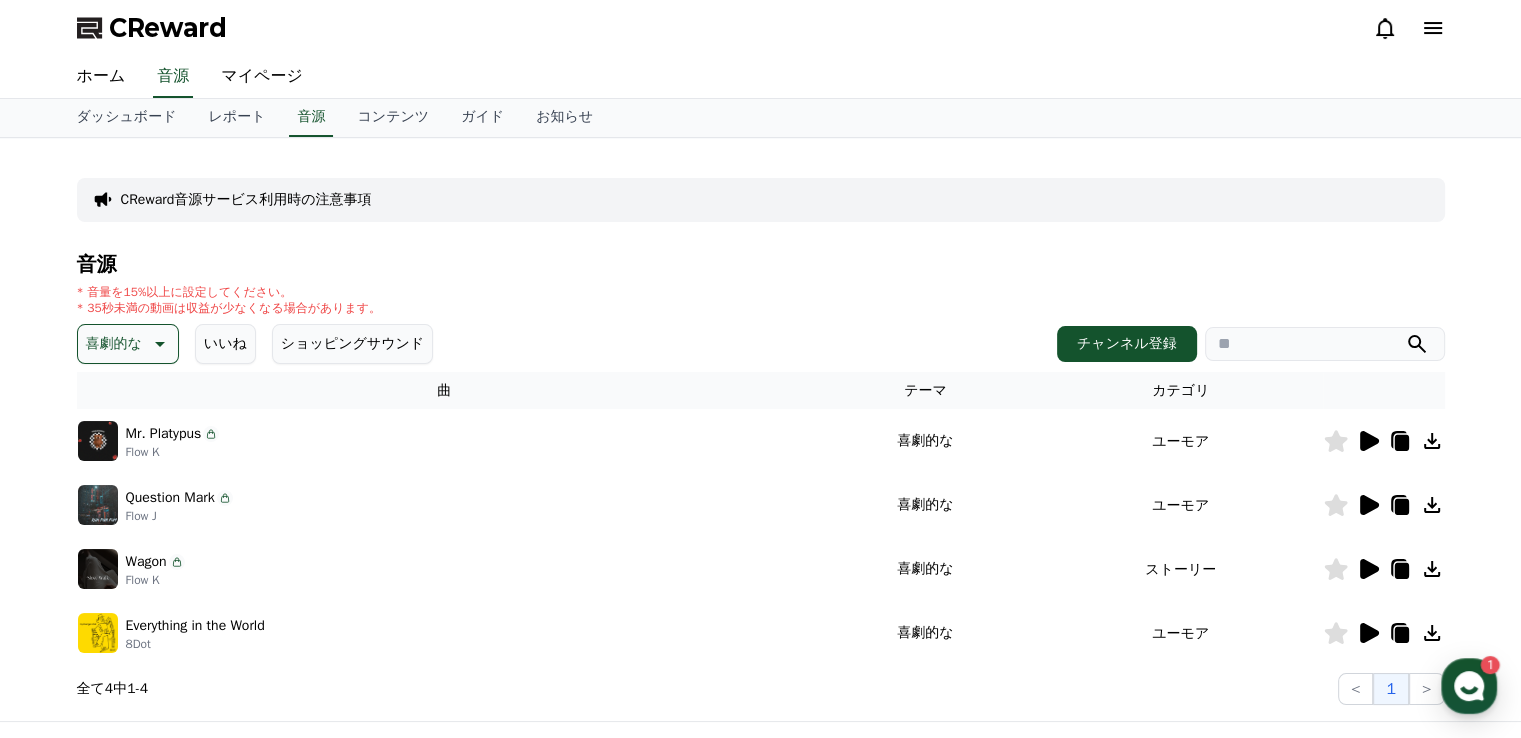 click 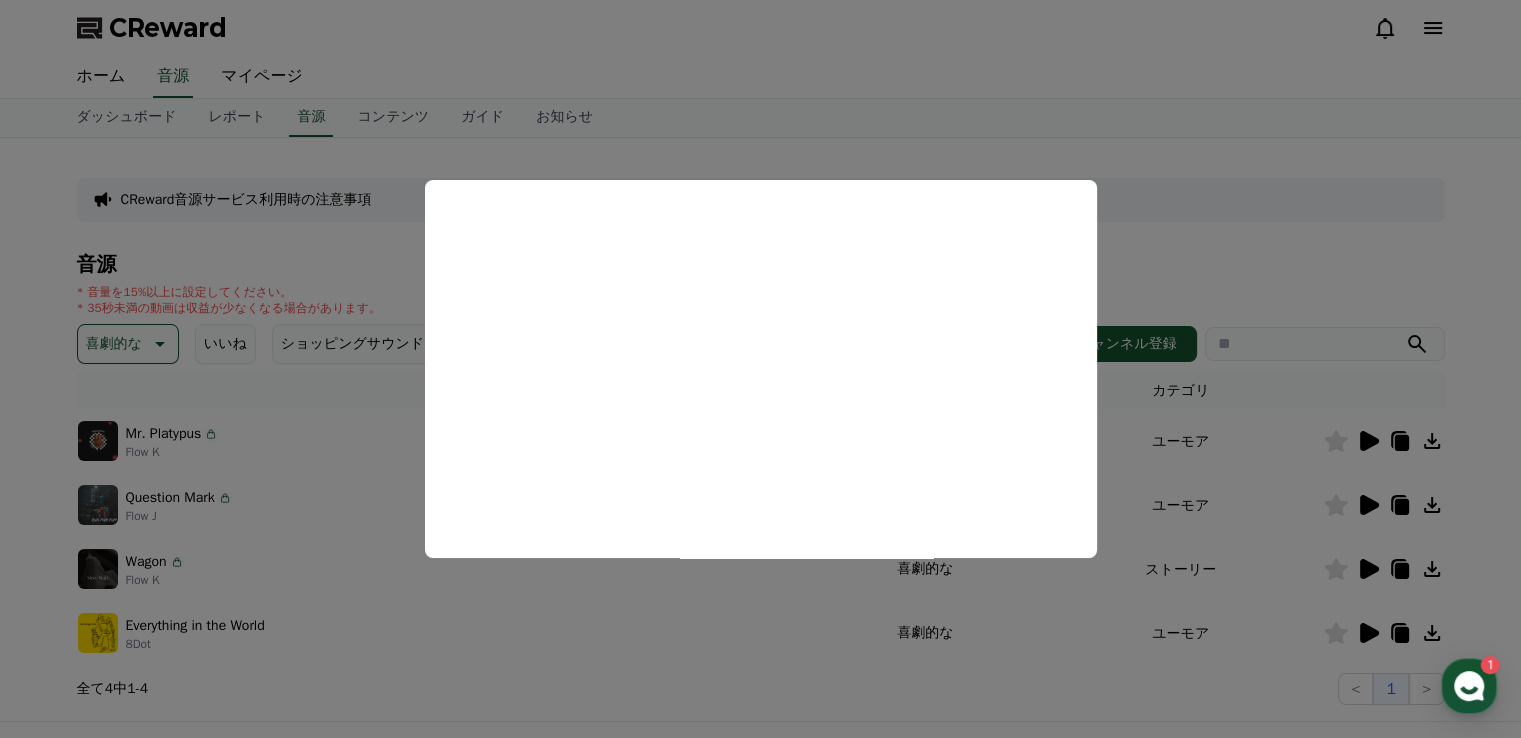 click at bounding box center [760, 369] 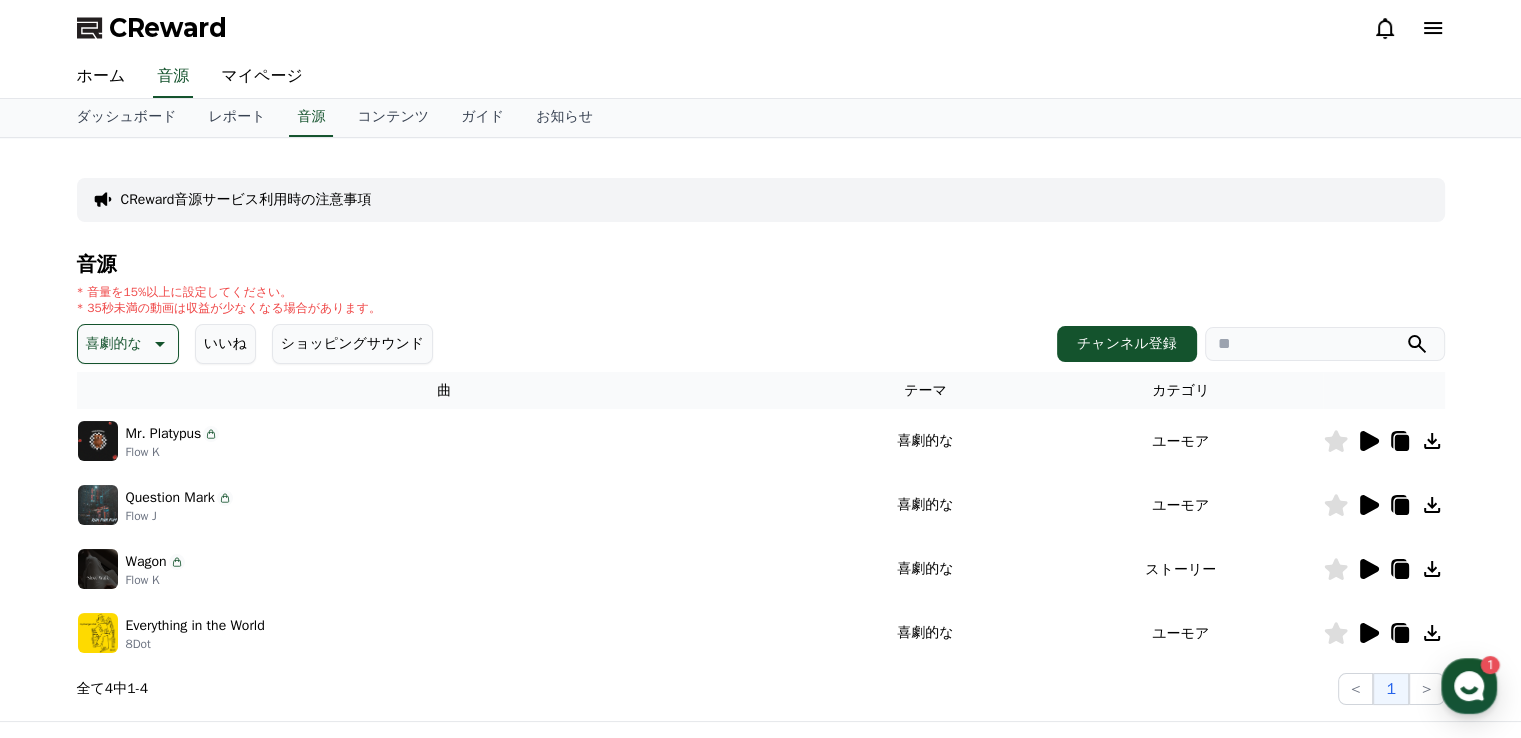 click 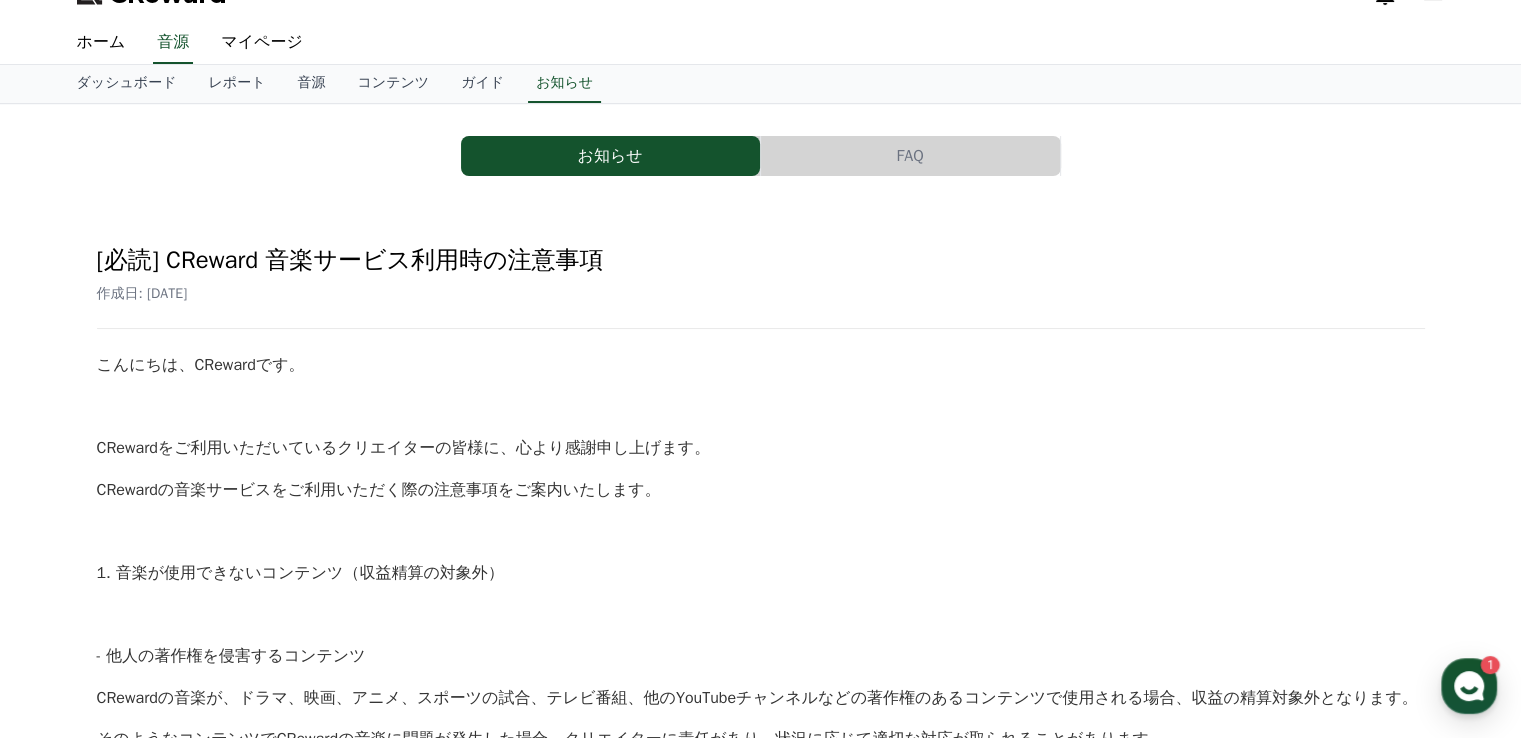 scroll, scrollTop: 0, scrollLeft: 0, axis: both 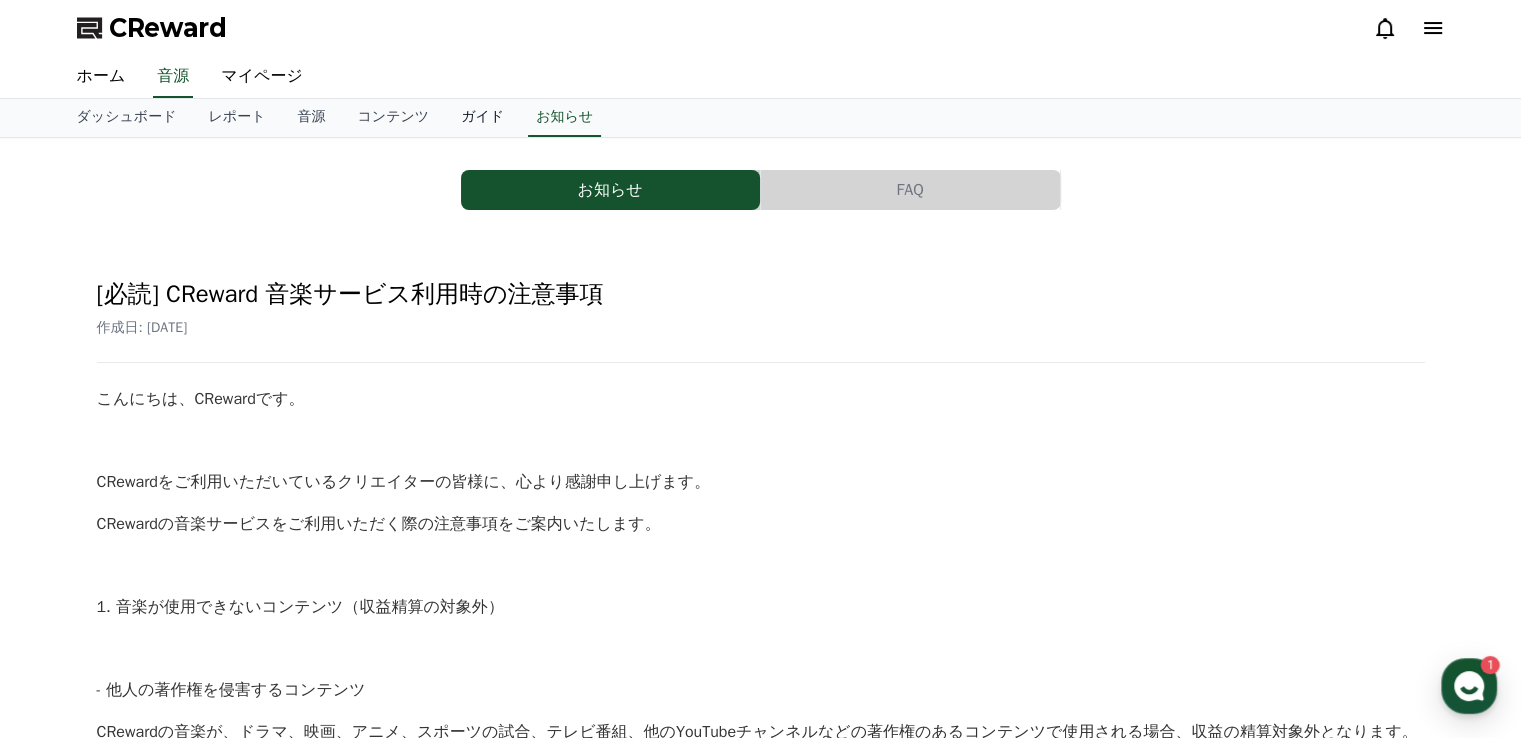 click on "ガイド" at bounding box center [482, 118] 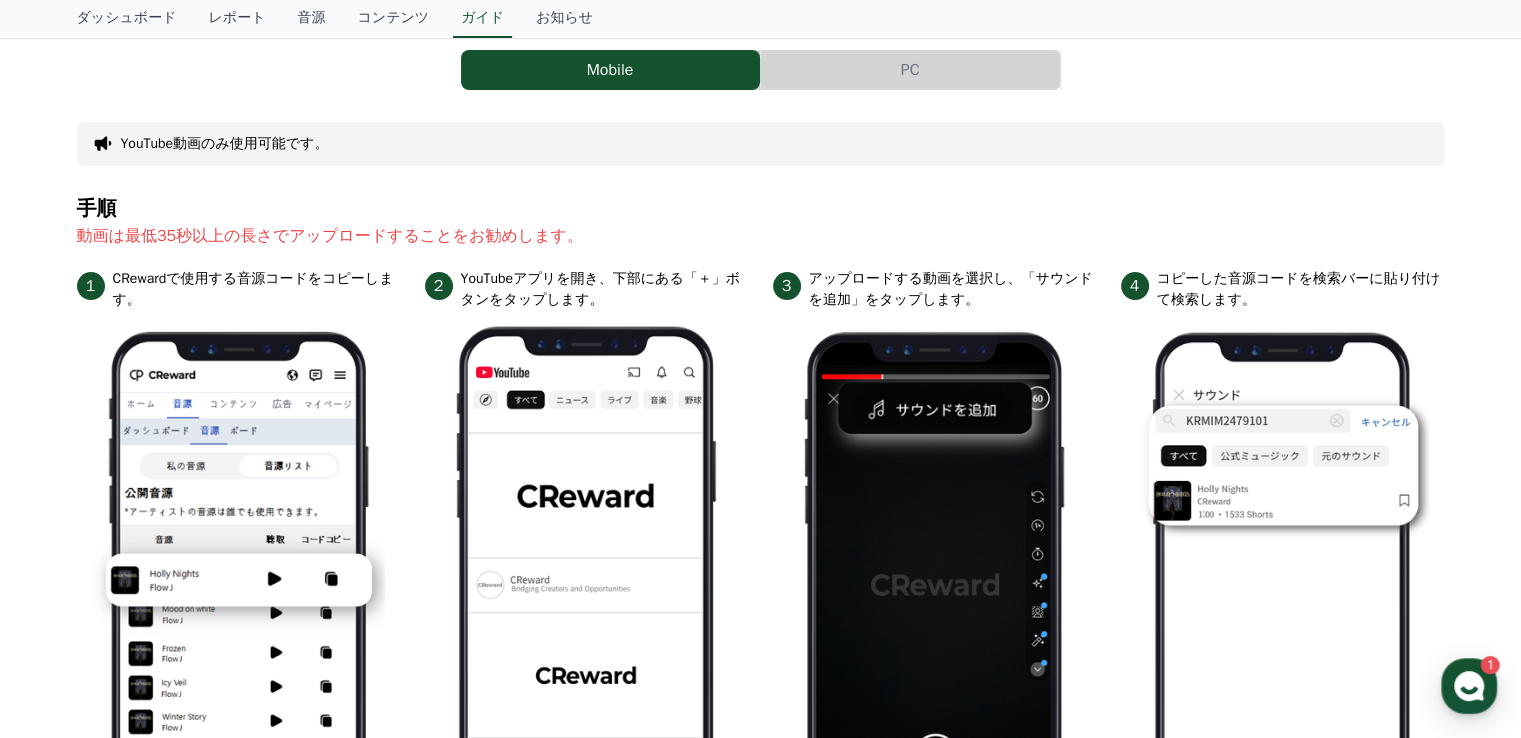 scroll, scrollTop: 0, scrollLeft: 0, axis: both 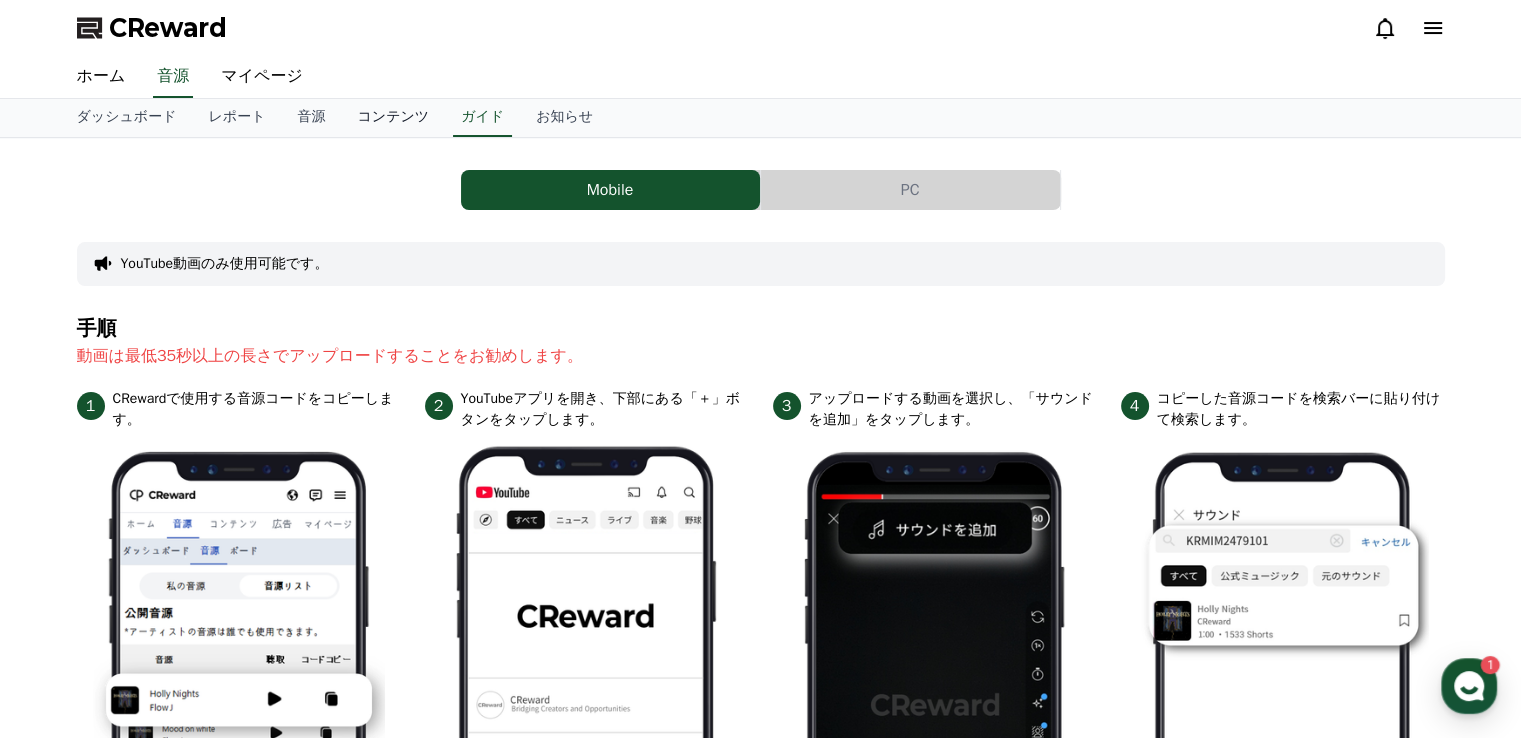 click on "コンテンツ" at bounding box center (393, 118) 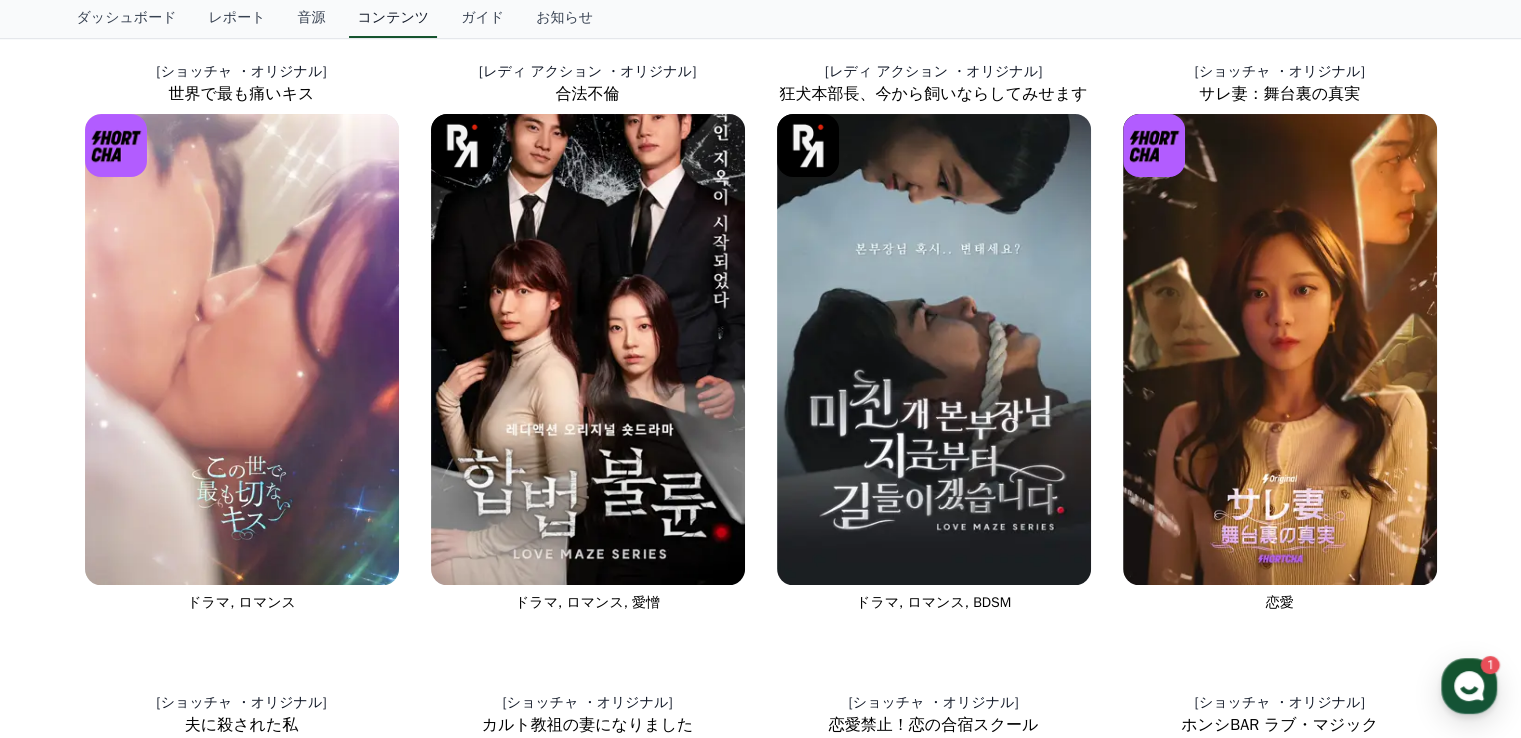 scroll, scrollTop: 0, scrollLeft: 0, axis: both 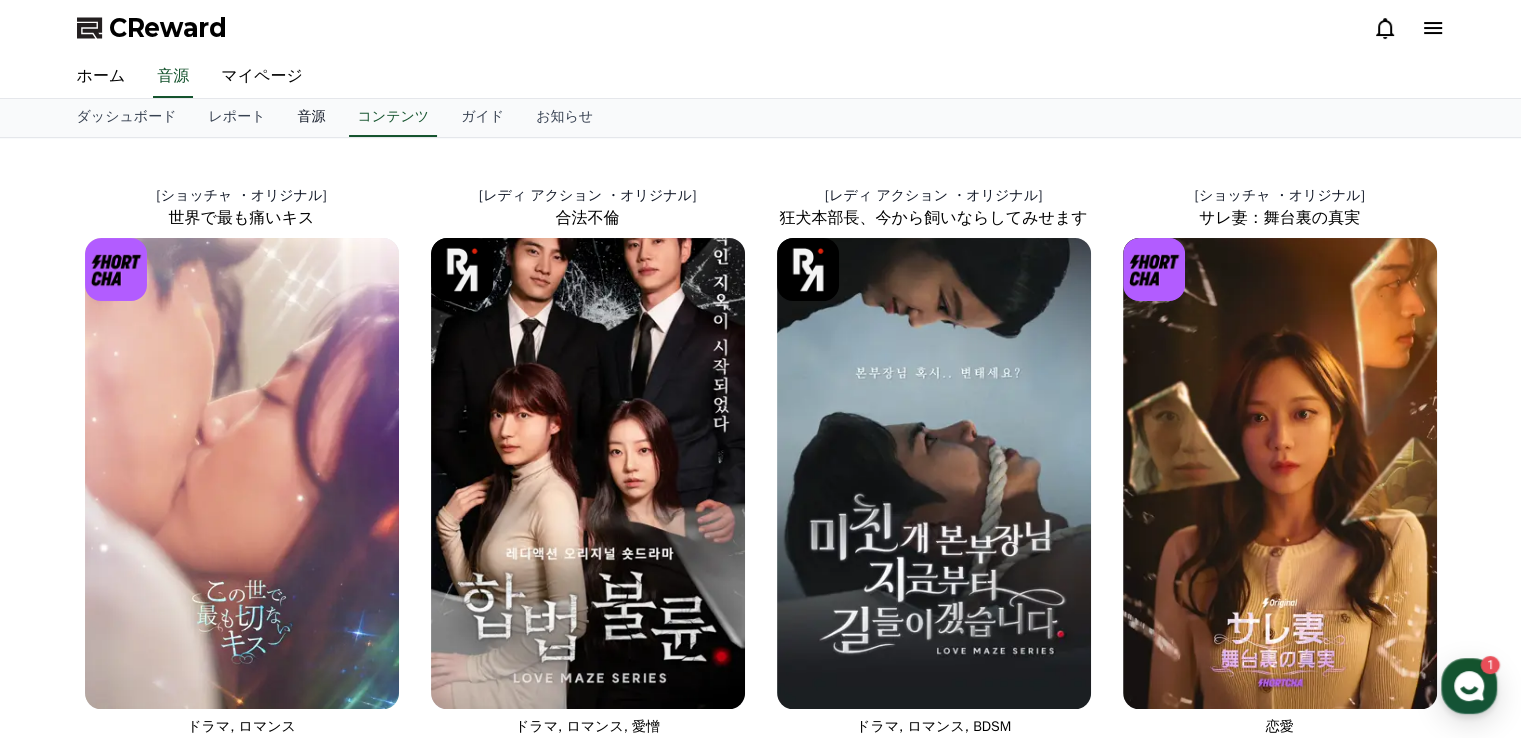 click on "音源" at bounding box center (311, 118) 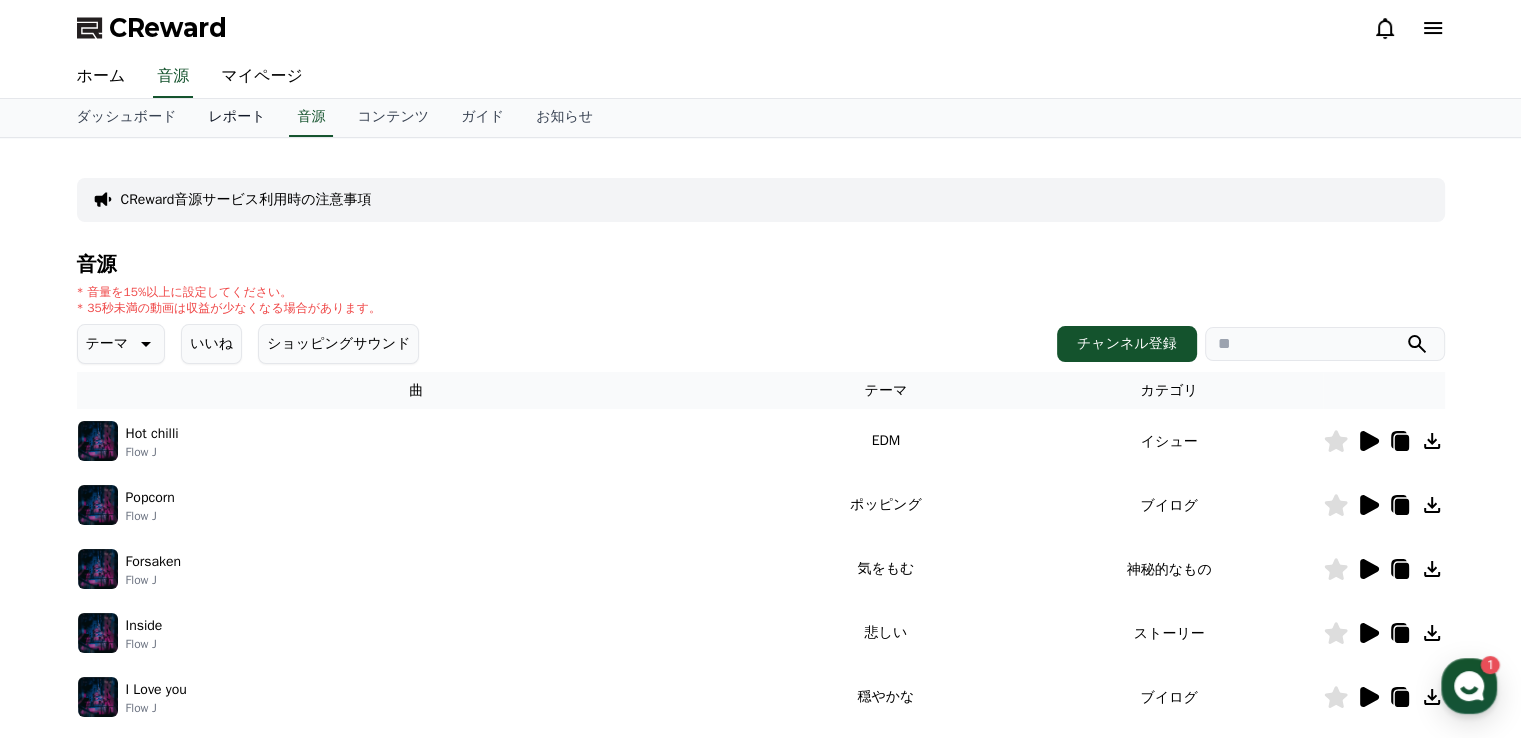 click on "レポート" at bounding box center (236, 118) 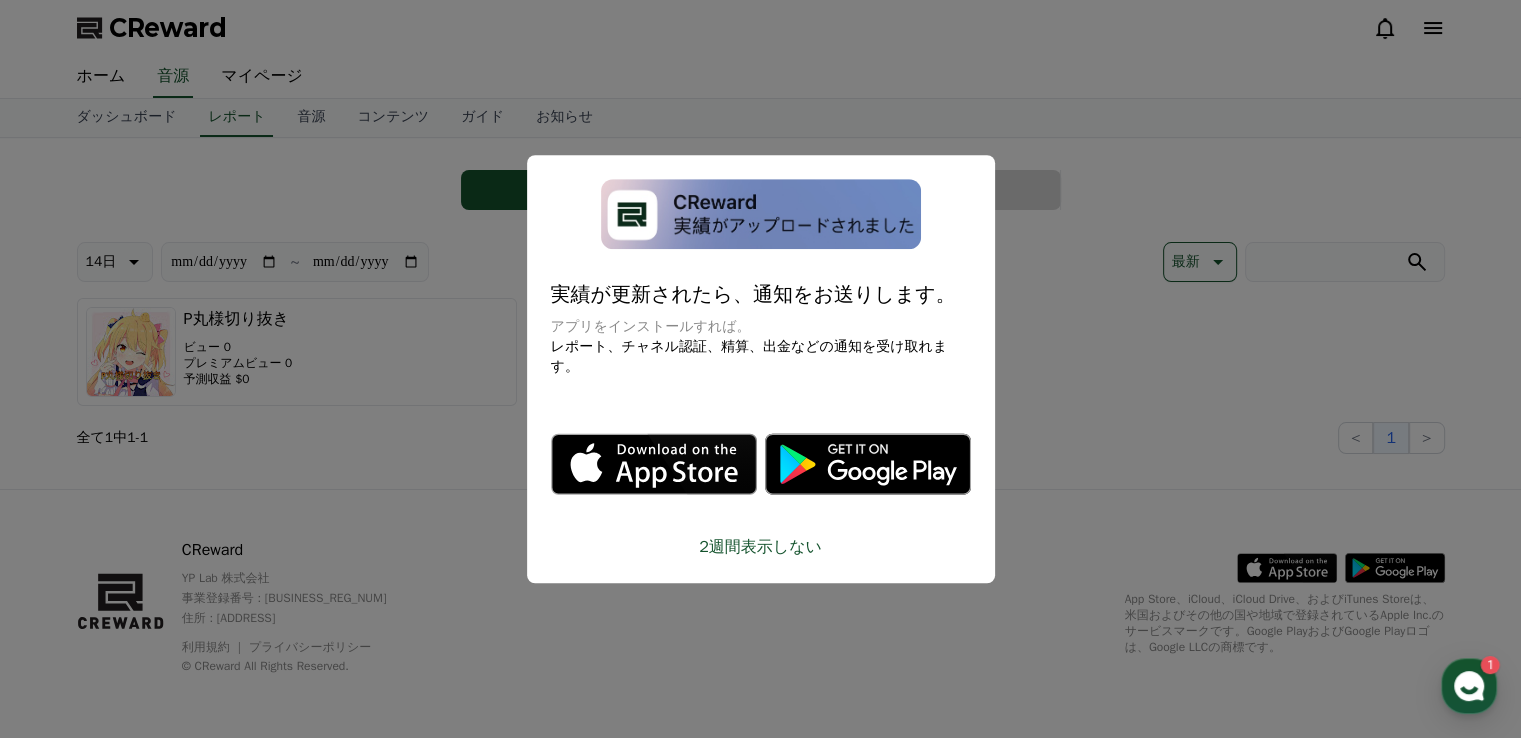 click at bounding box center [760, 369] 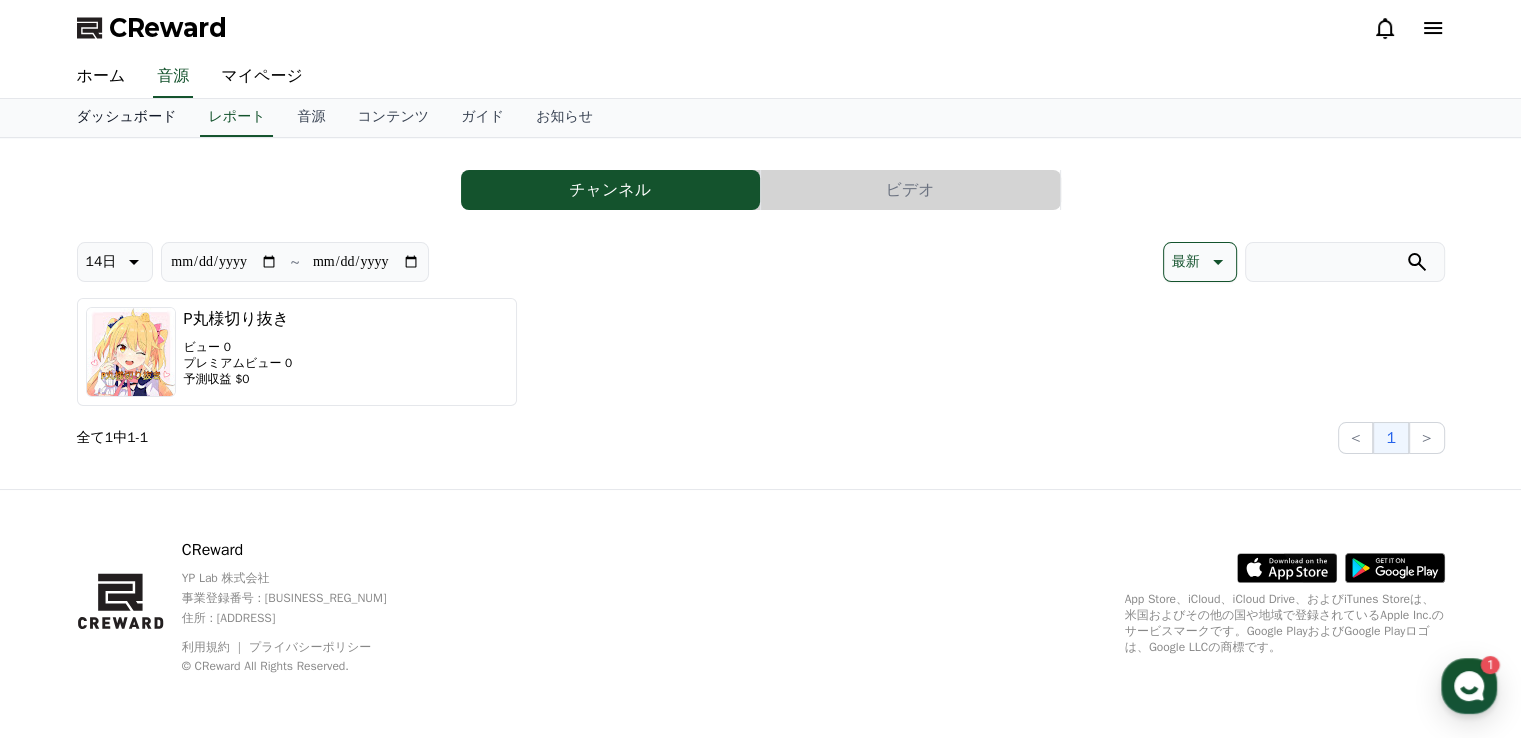 click on "ダッシュボード" at bounding box center (127, 118) 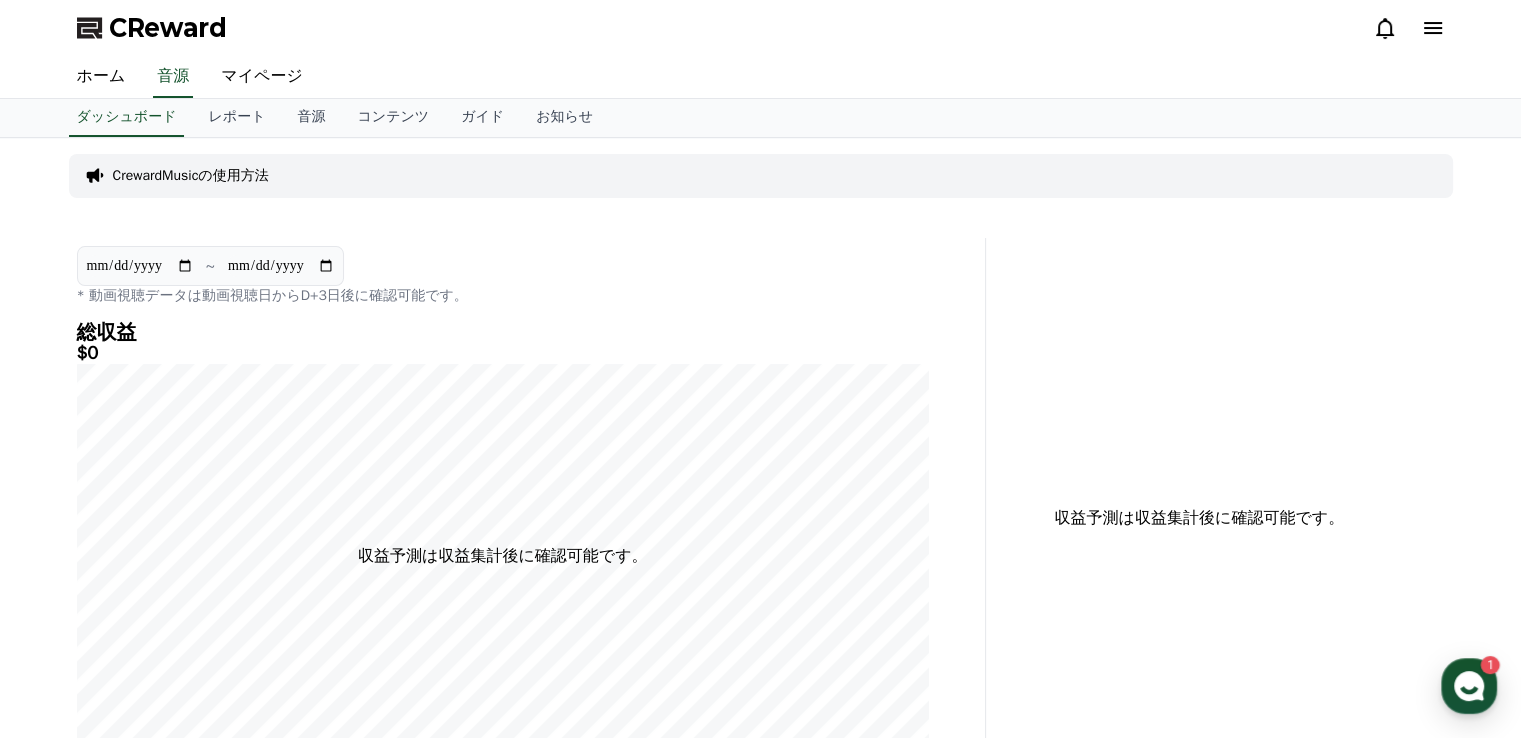 click on "ホーム 音源 マイページ" at bounding box center (761, 77) 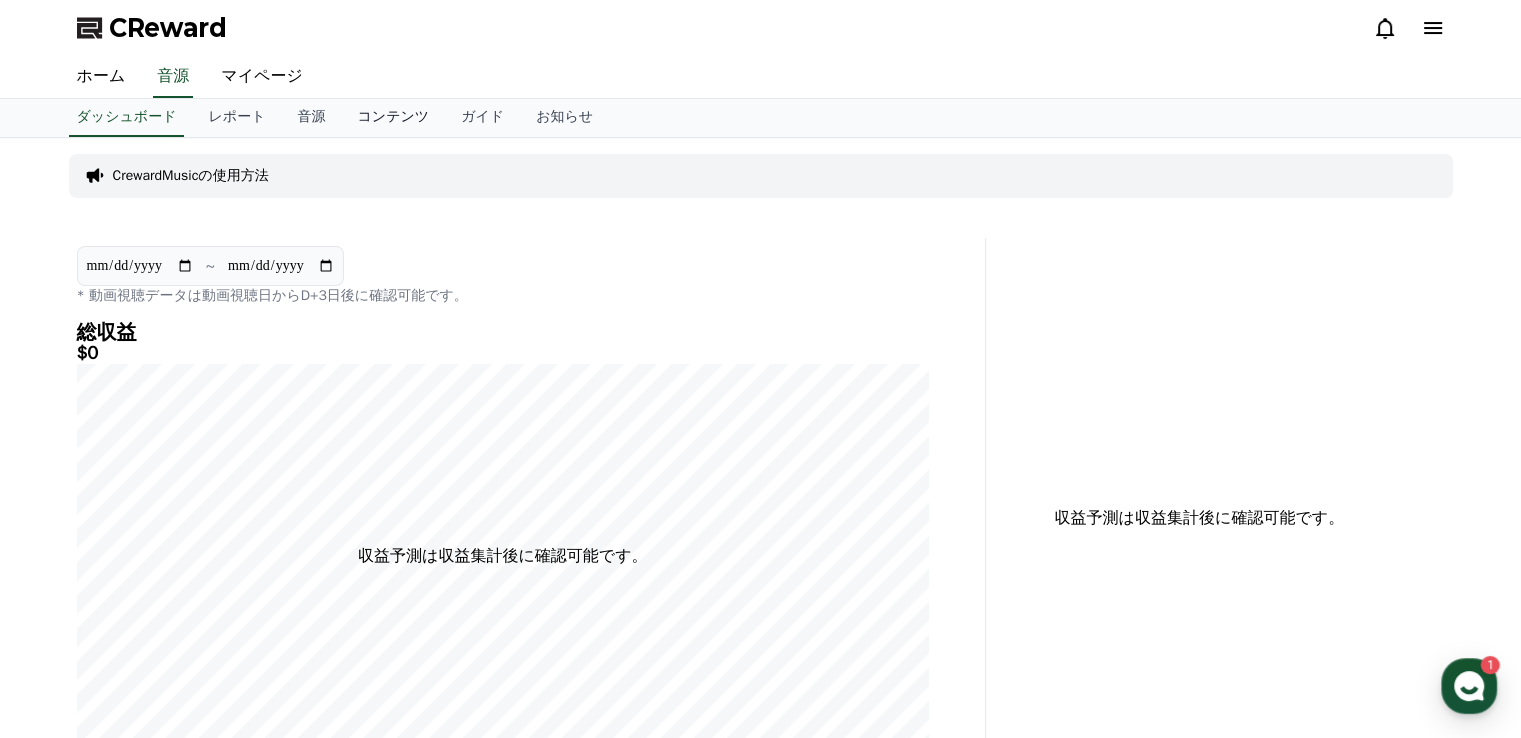 click on "コンテンツ" at bounding box center (393, 118) 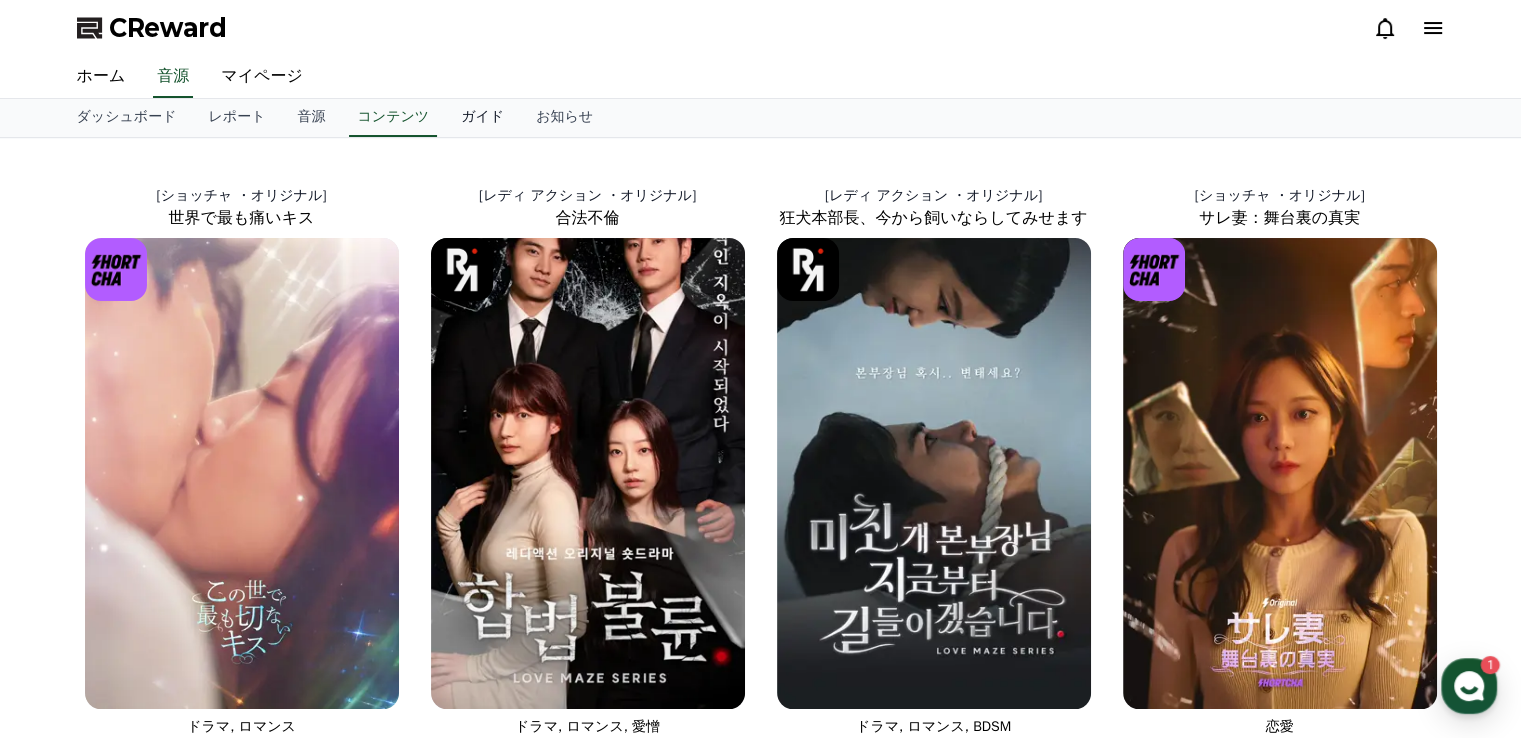 click on "ガイド" at bounding box center (482, 118) 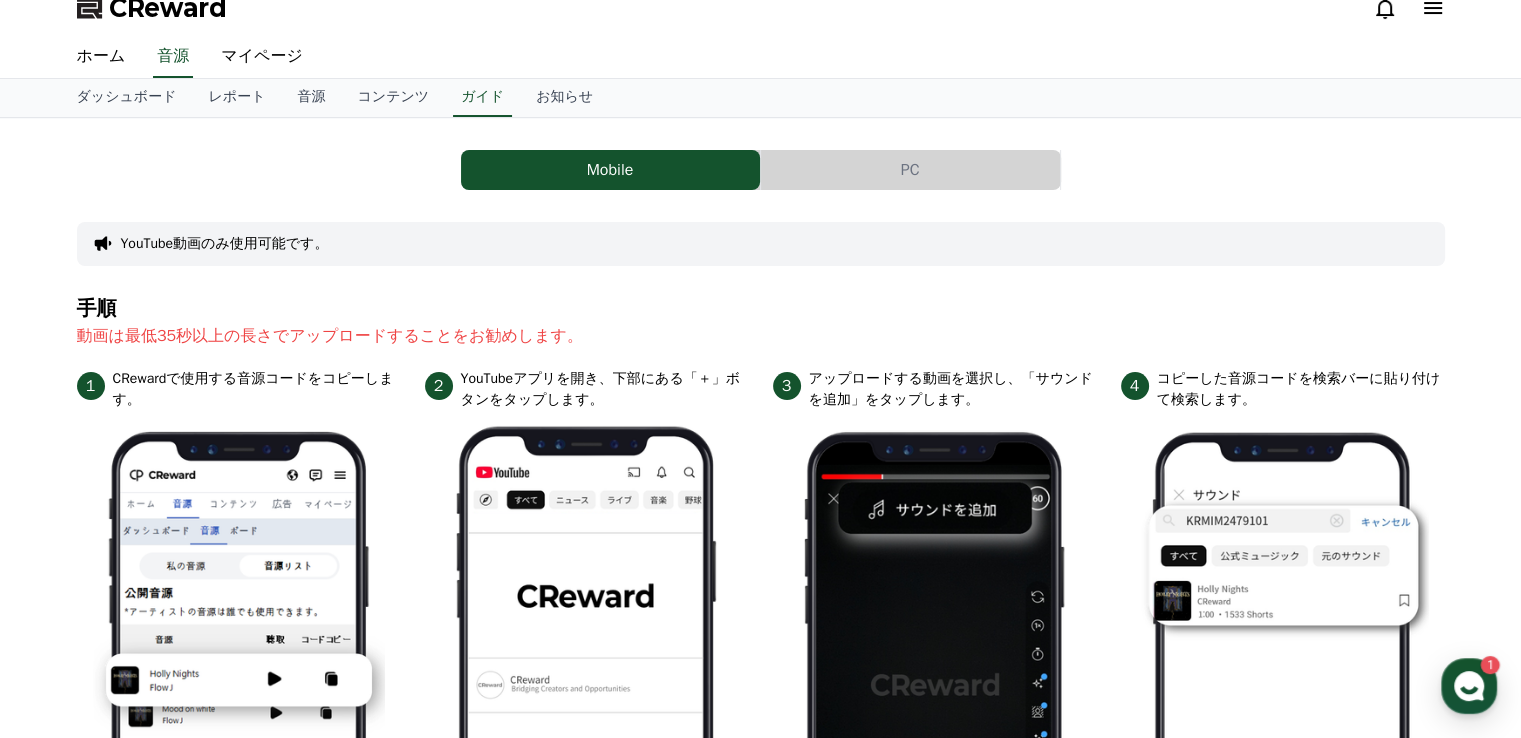 scroll, scrollTop: 0, scrollLeft: 0, axis: both 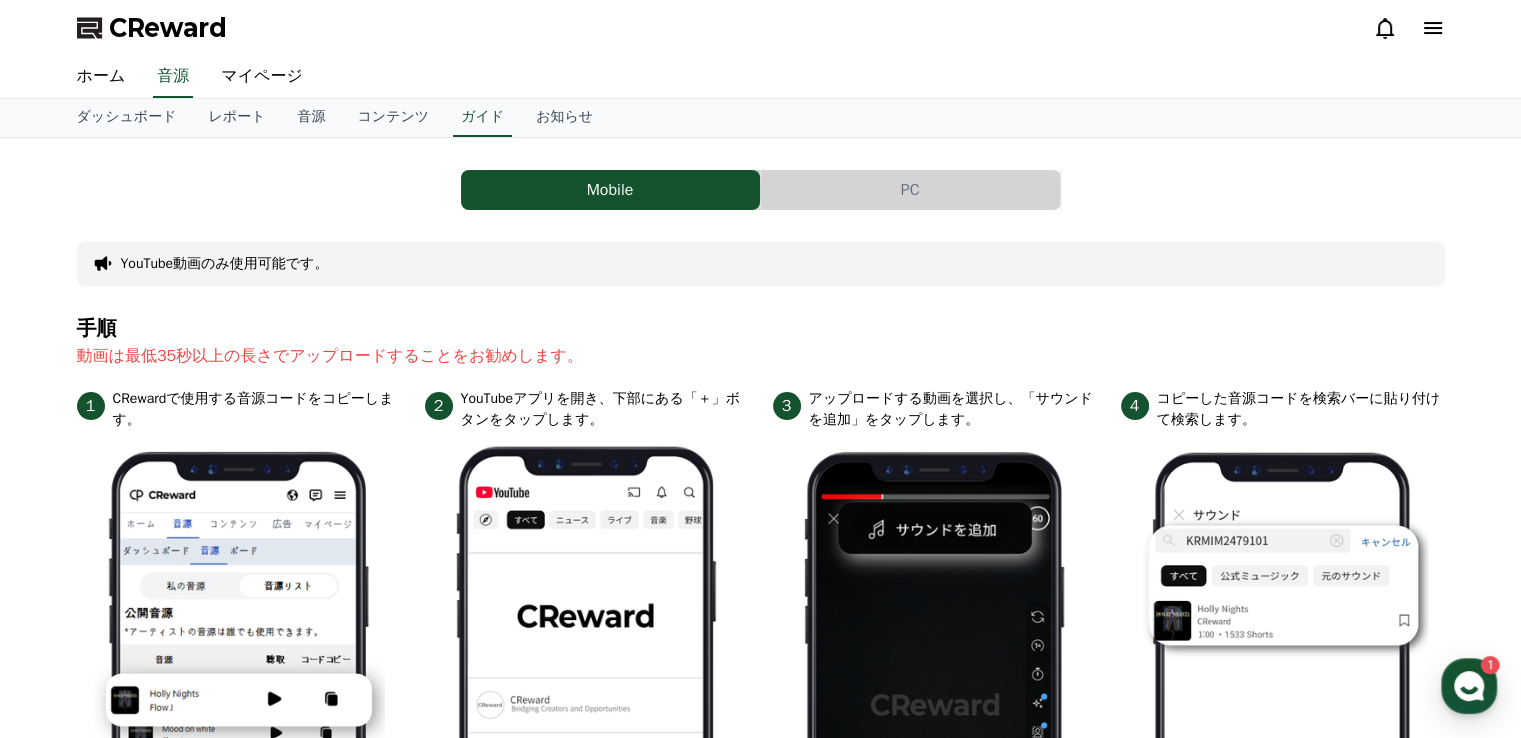 click on "PC" at bounding box center [910, 190] 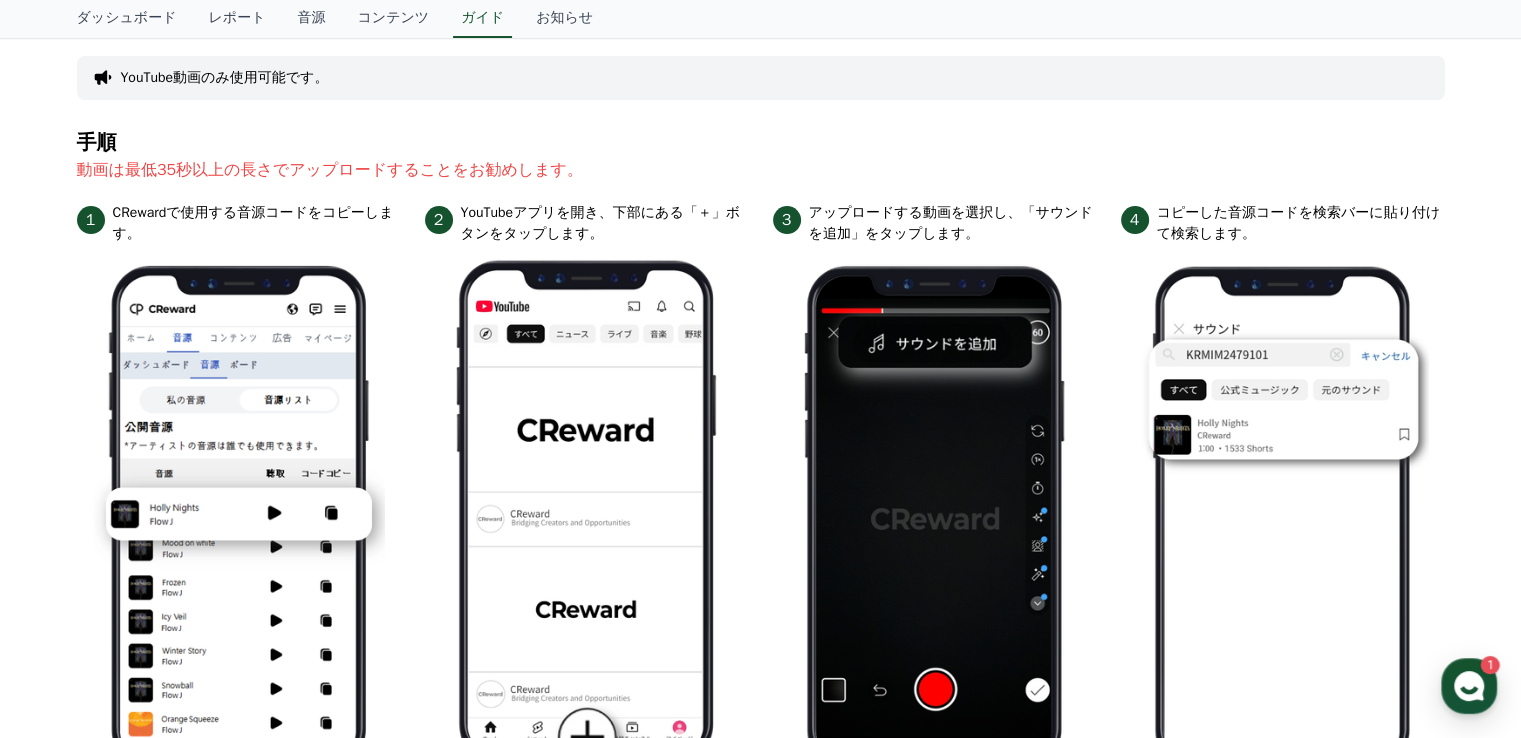 scroll, scrollTop: 0, scrollLeft: 0, axis: both 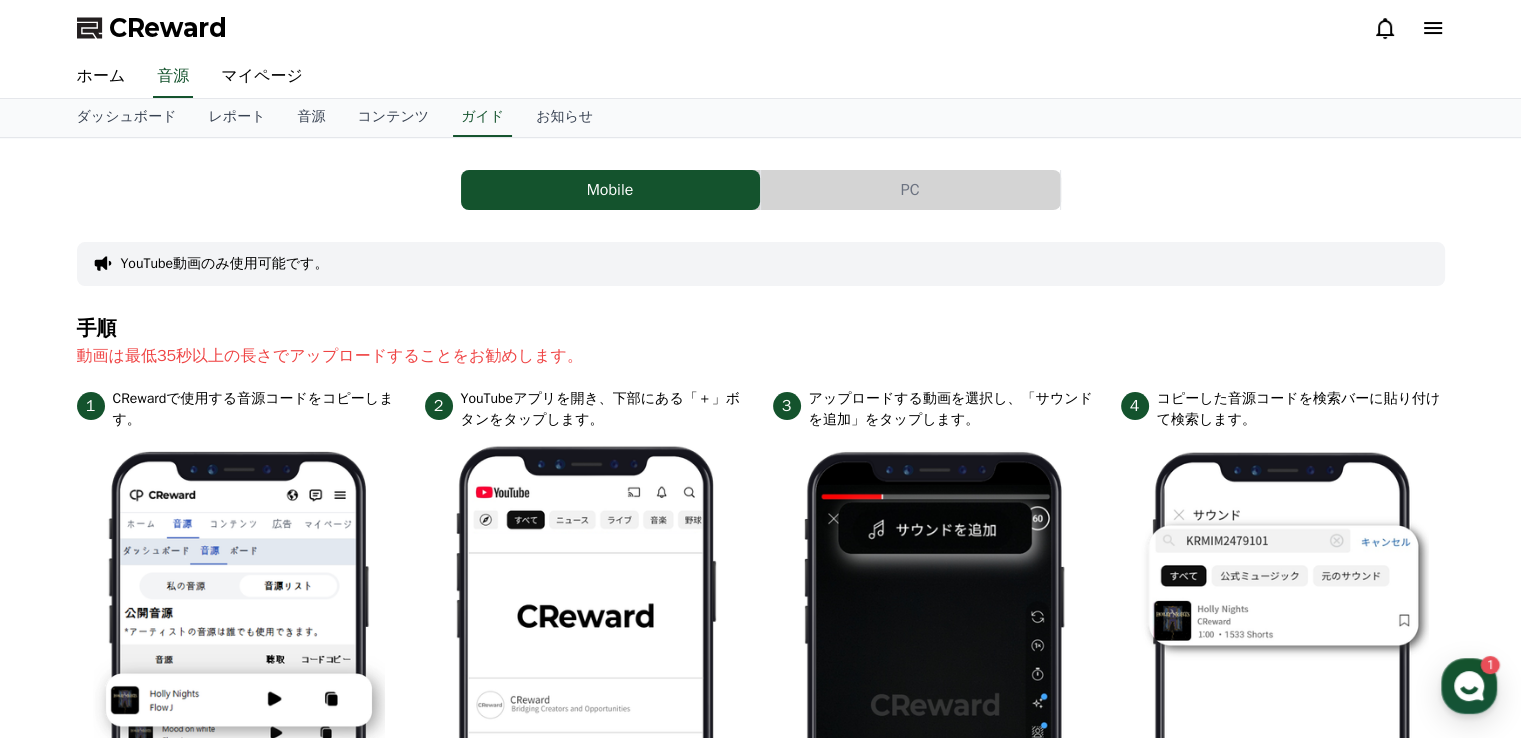 click on "手順" at bounding box center [761, 329] 